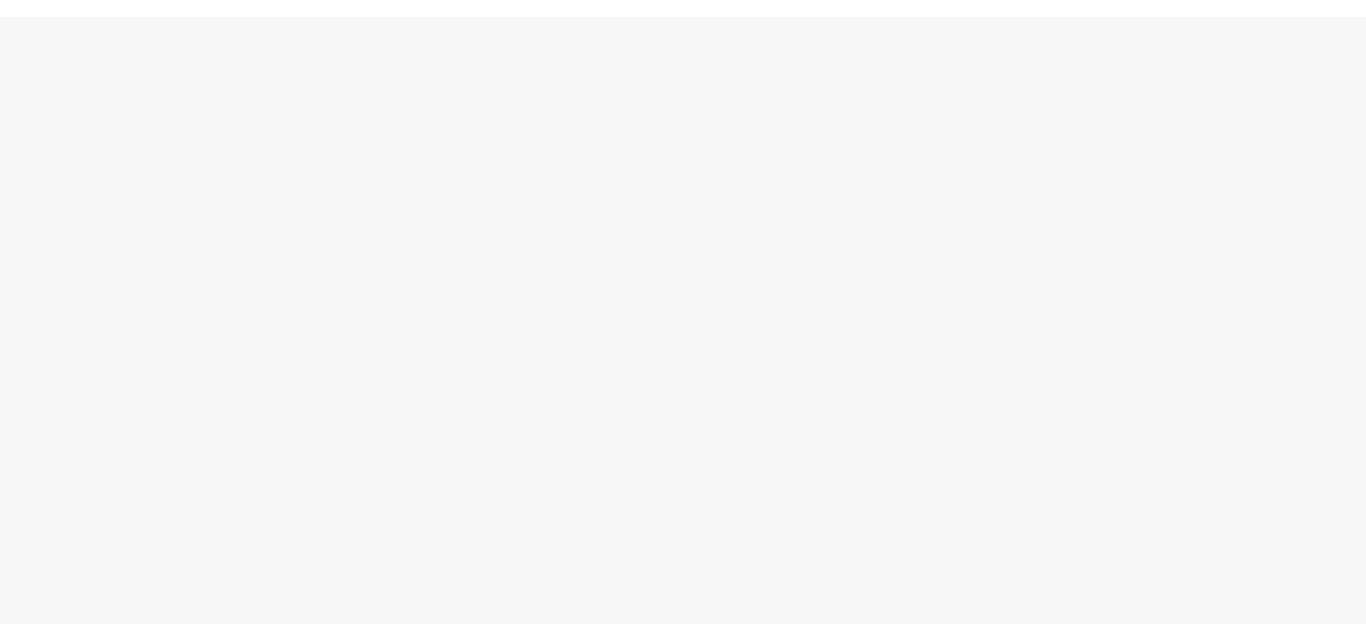 scroll, scrollTop: 0, scrollLeft: 0, axis: both 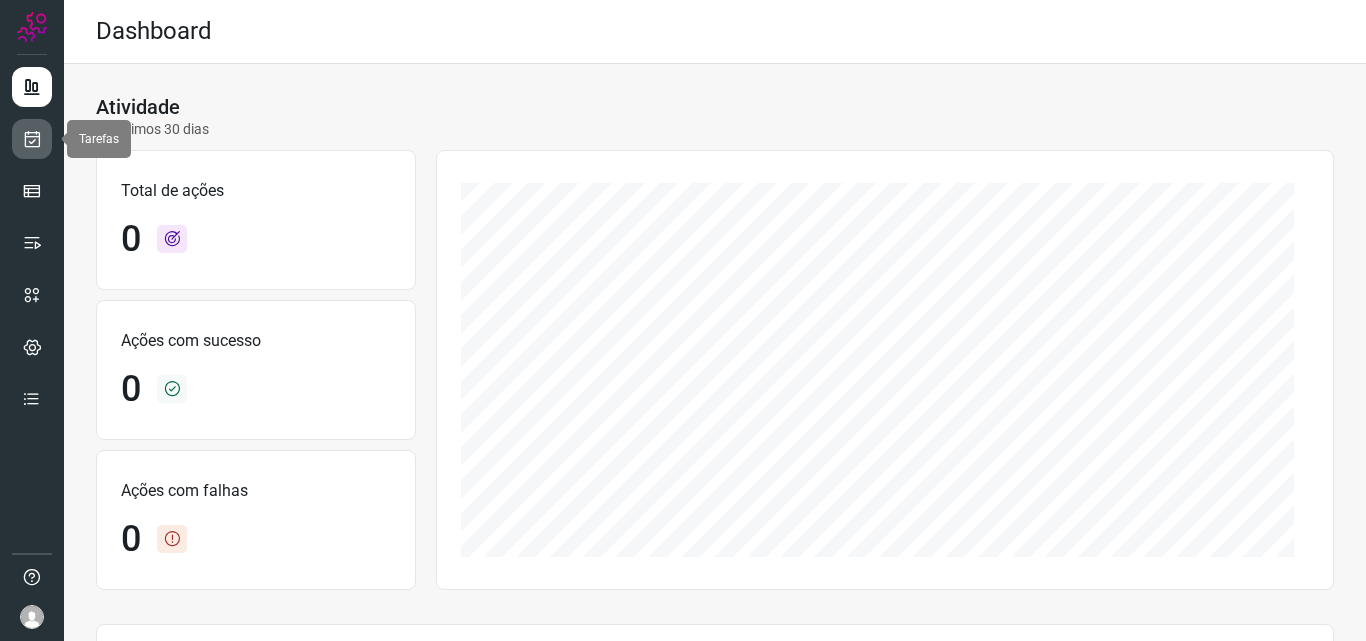 click at bounding box center (32, 139) 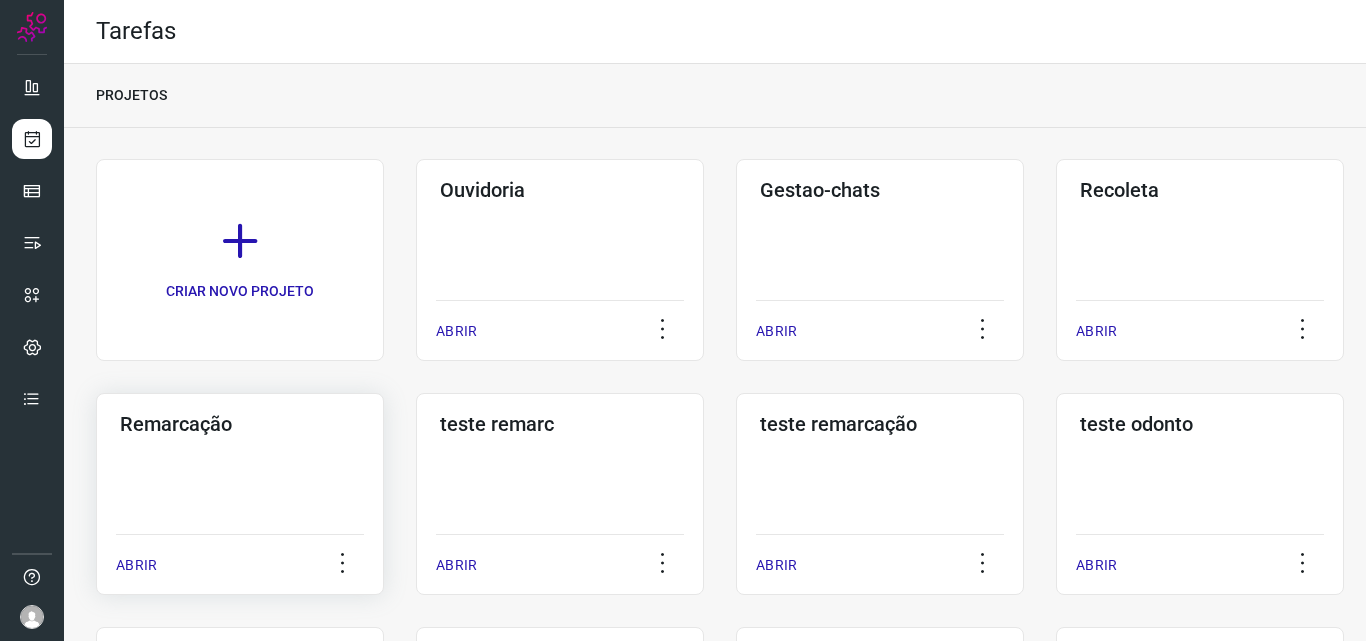 click on "Remarcação  ABRIR" 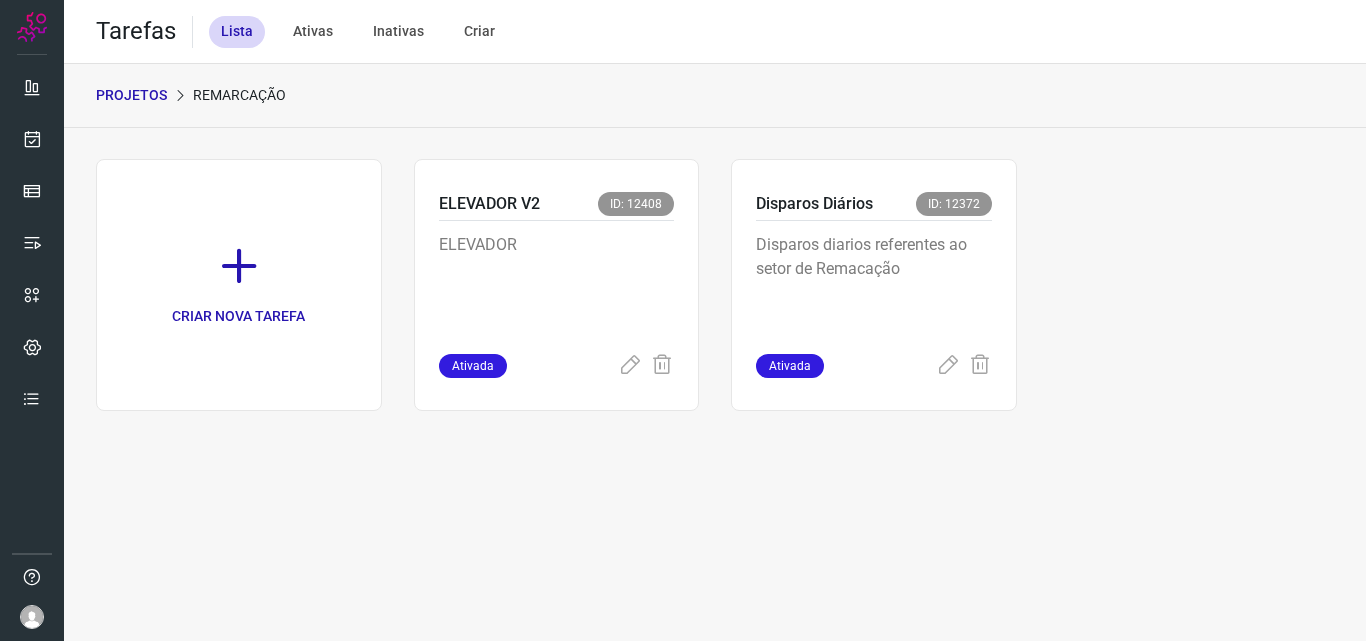 click on "Disparos diarios referentes ao setor de Remacação" at bounding box center (874, 287) 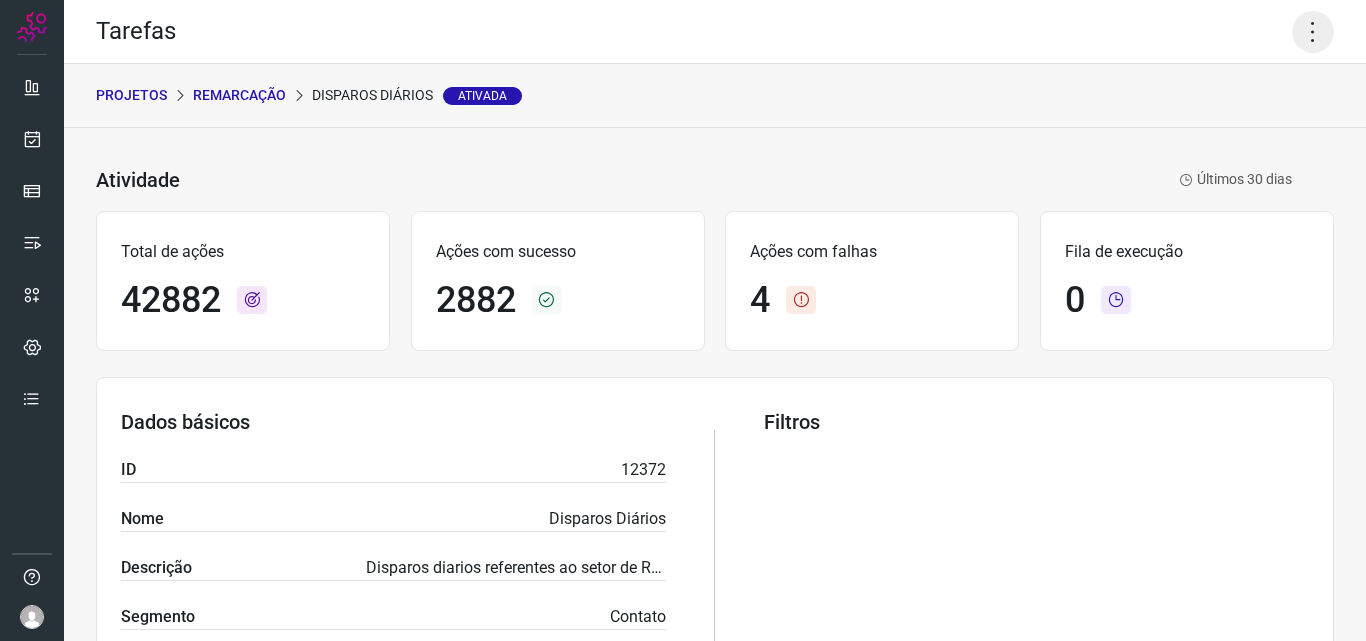 click 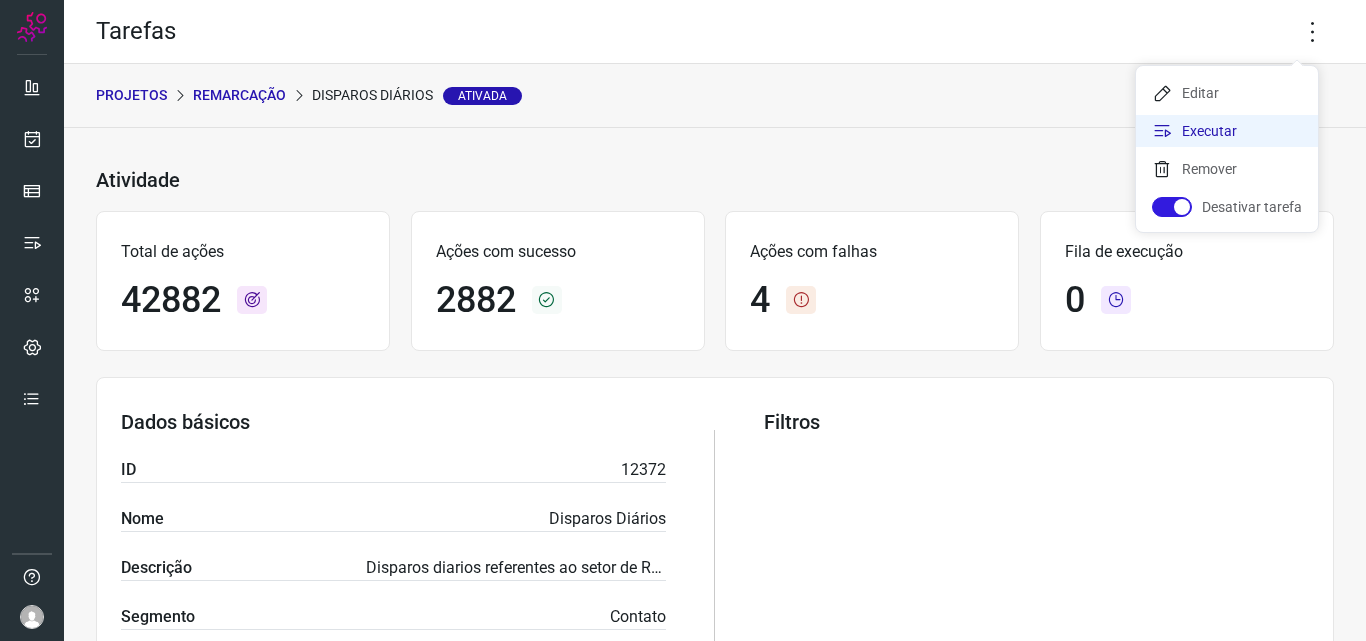 click on "Executar" 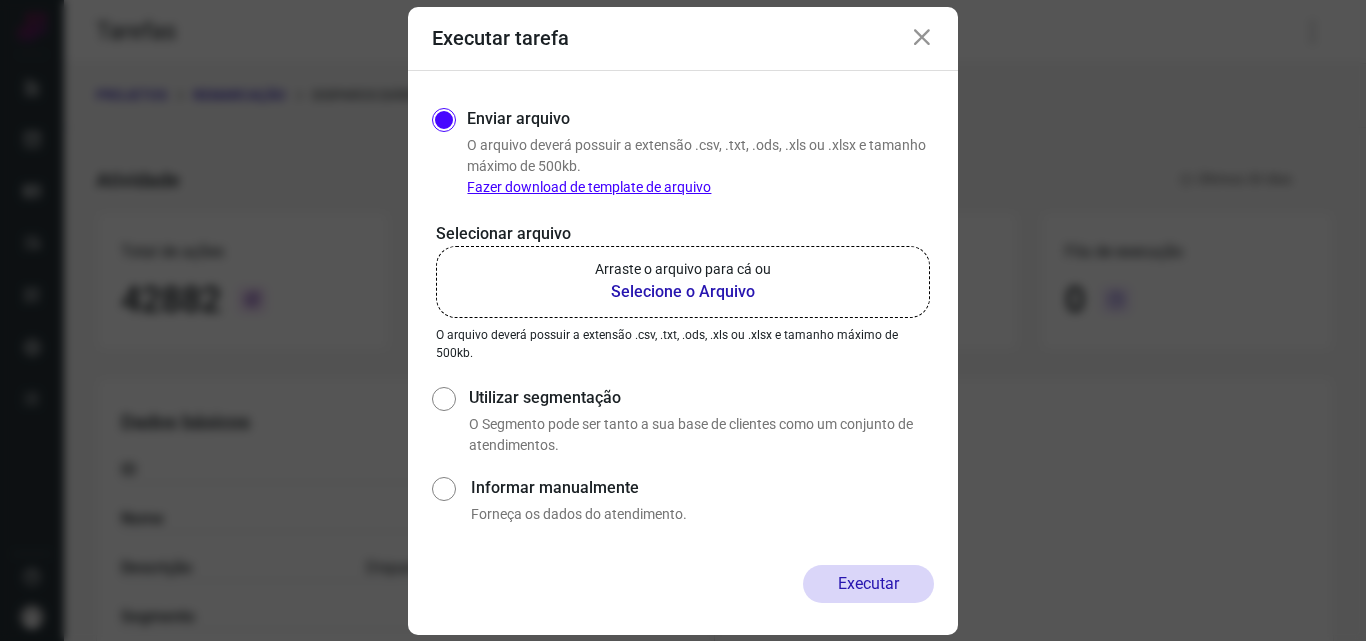 click on "Arraste o arquivo para cá ou" at bounding box center [683, 269] 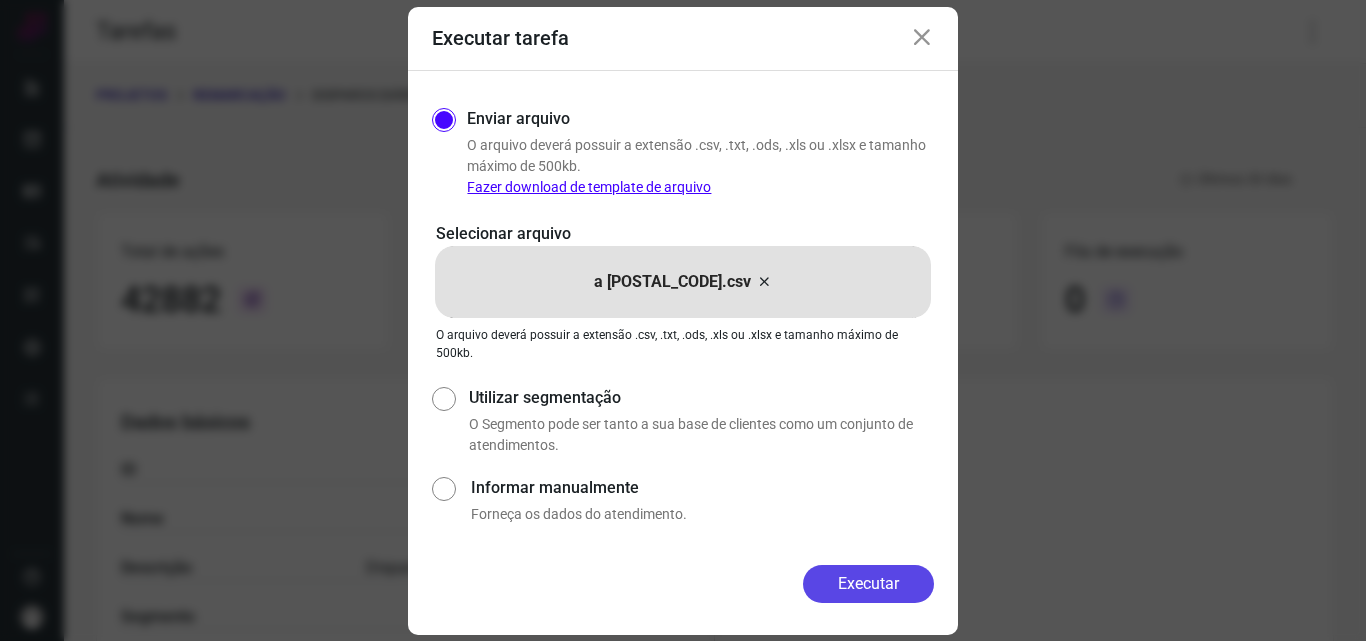 click on "Executar" at bounding box center [868, 584] 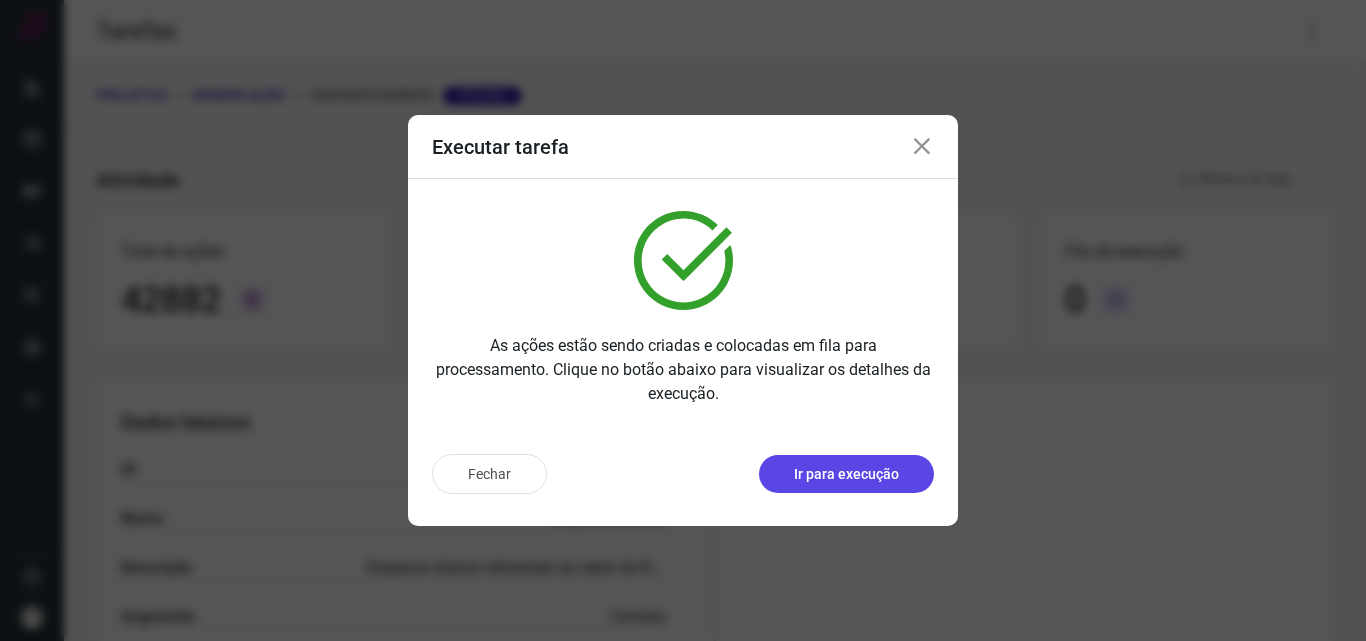 click on "Ir para execução" at bounding box center [846, 474] 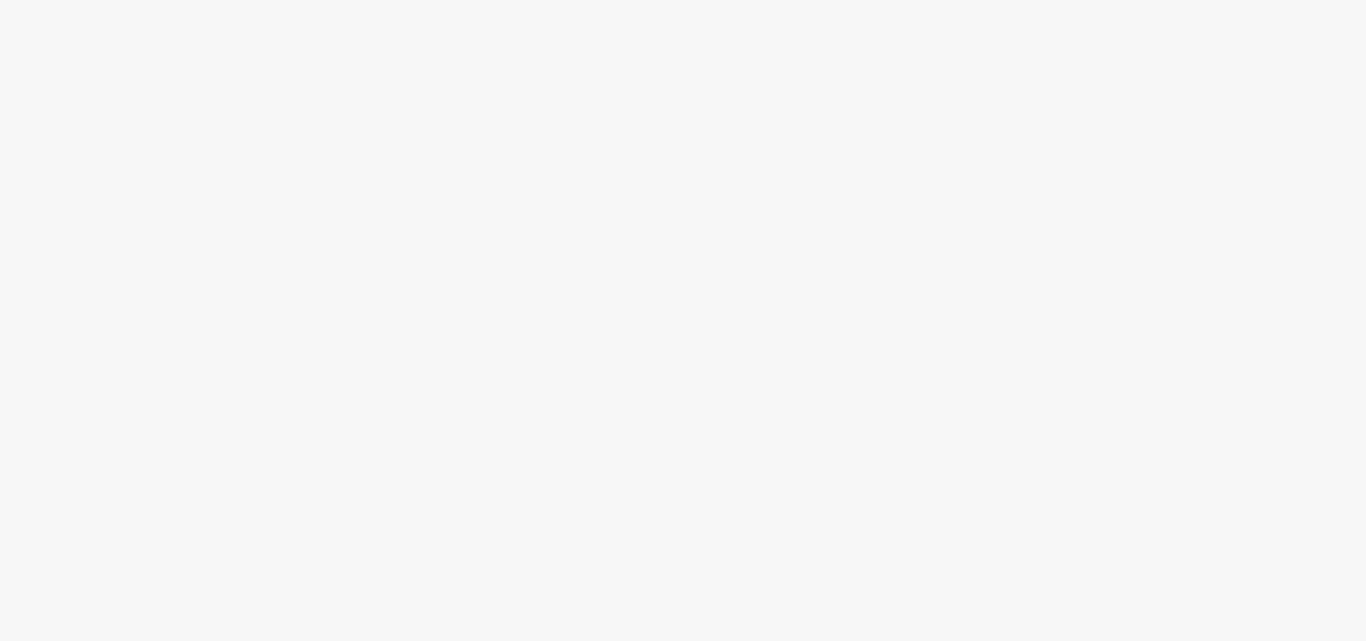scroll, scrollTop: 0, scrollLeft: 0, axis: both 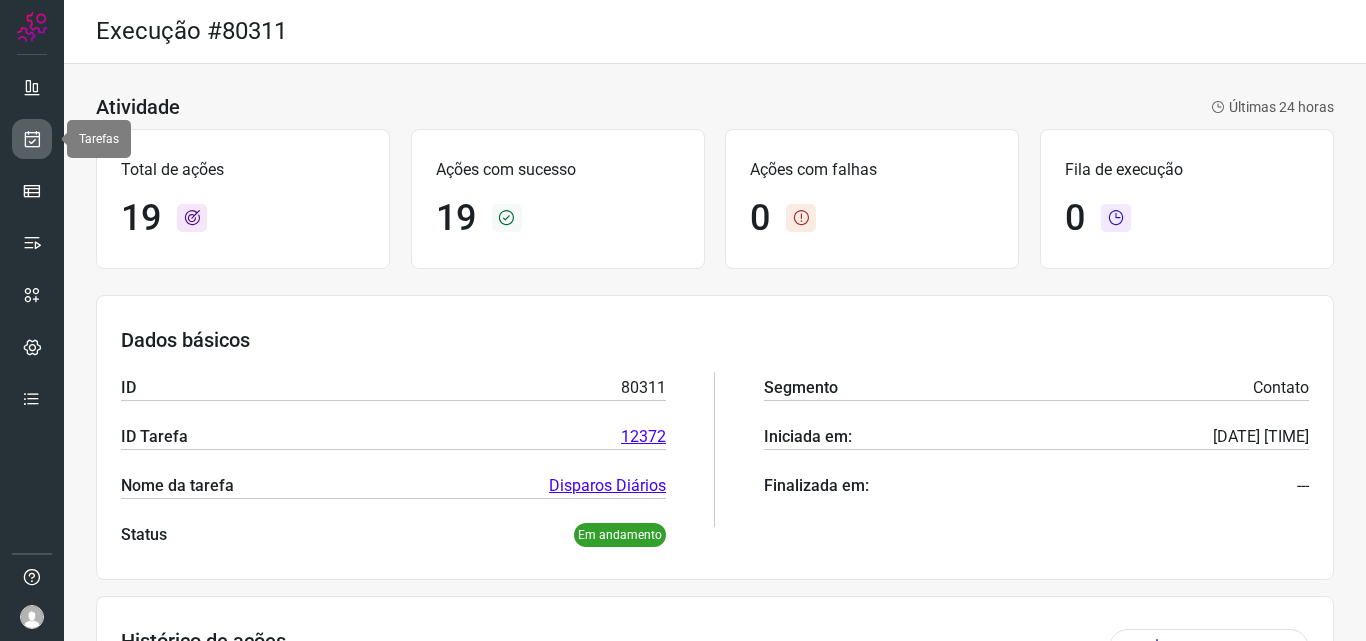 click at bounding box center (32, 139) 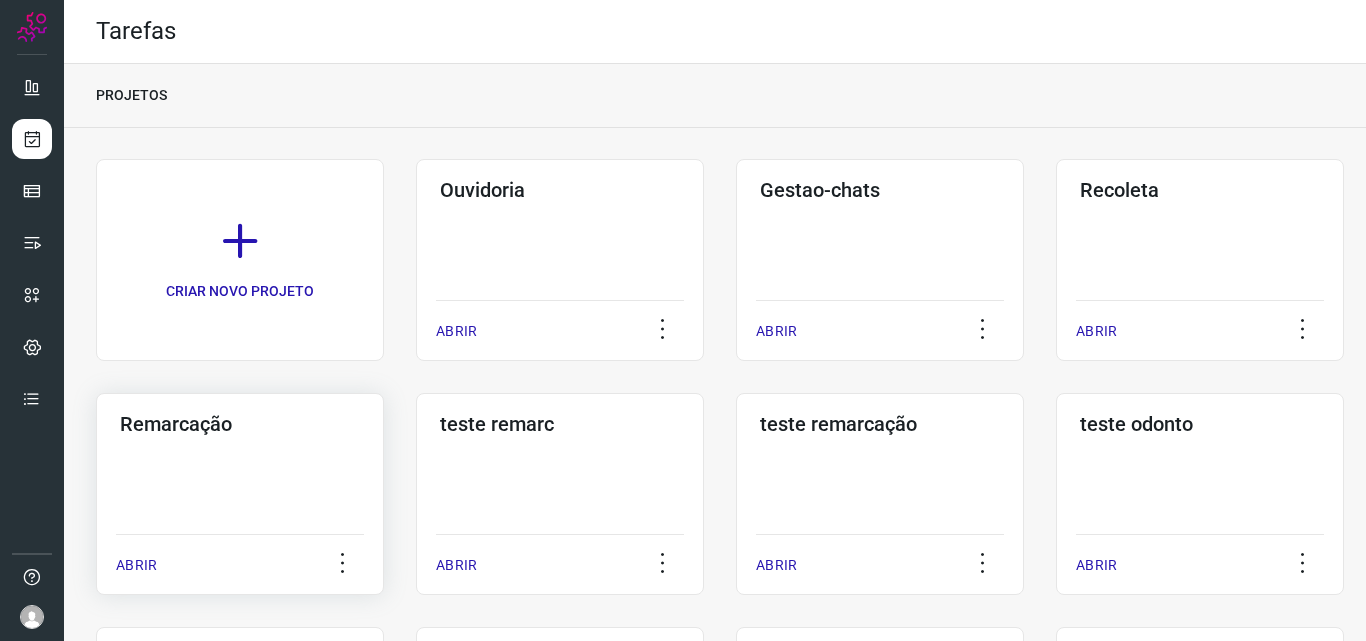 click on "Remarcação  ABRIR" 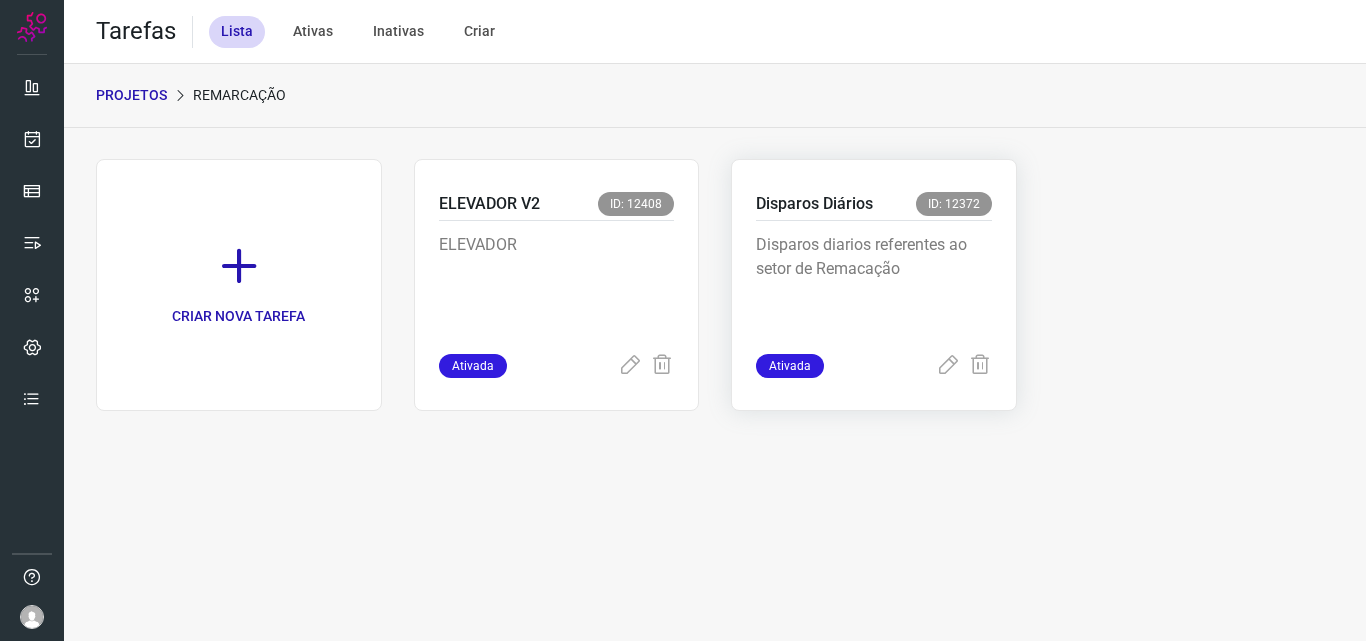 click on "Disparos diarios referentes ao setor de Remacação" at bounding box center (874, 283) 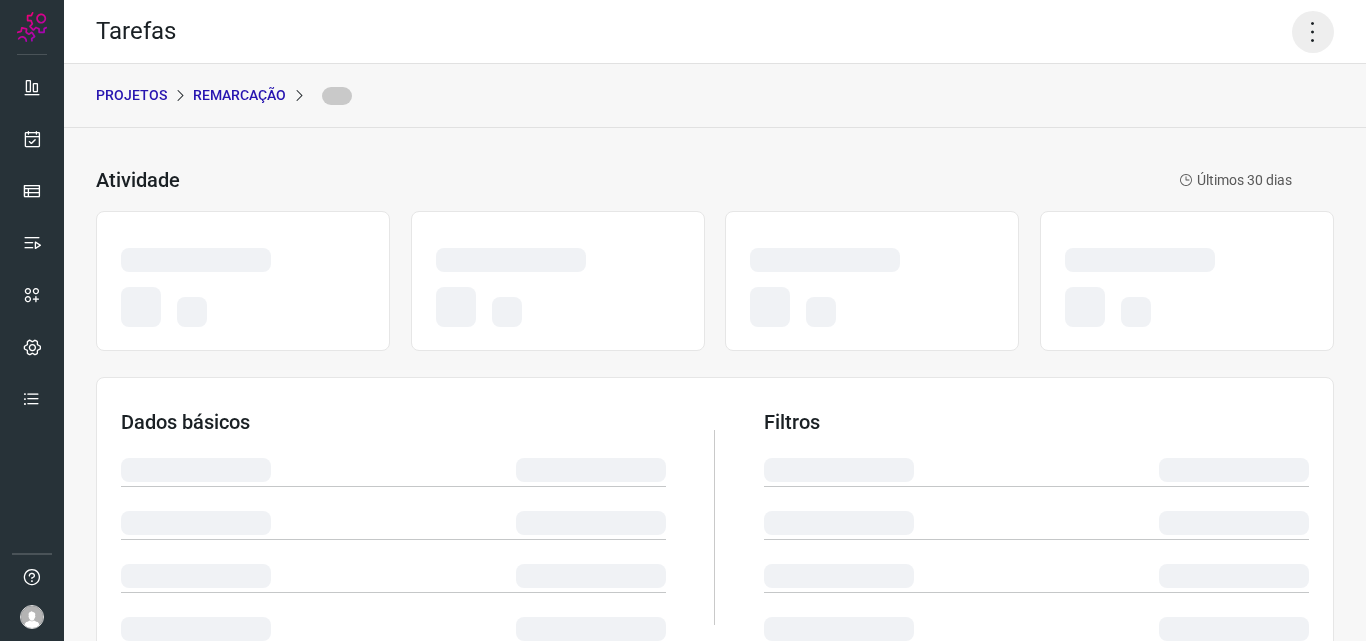 click 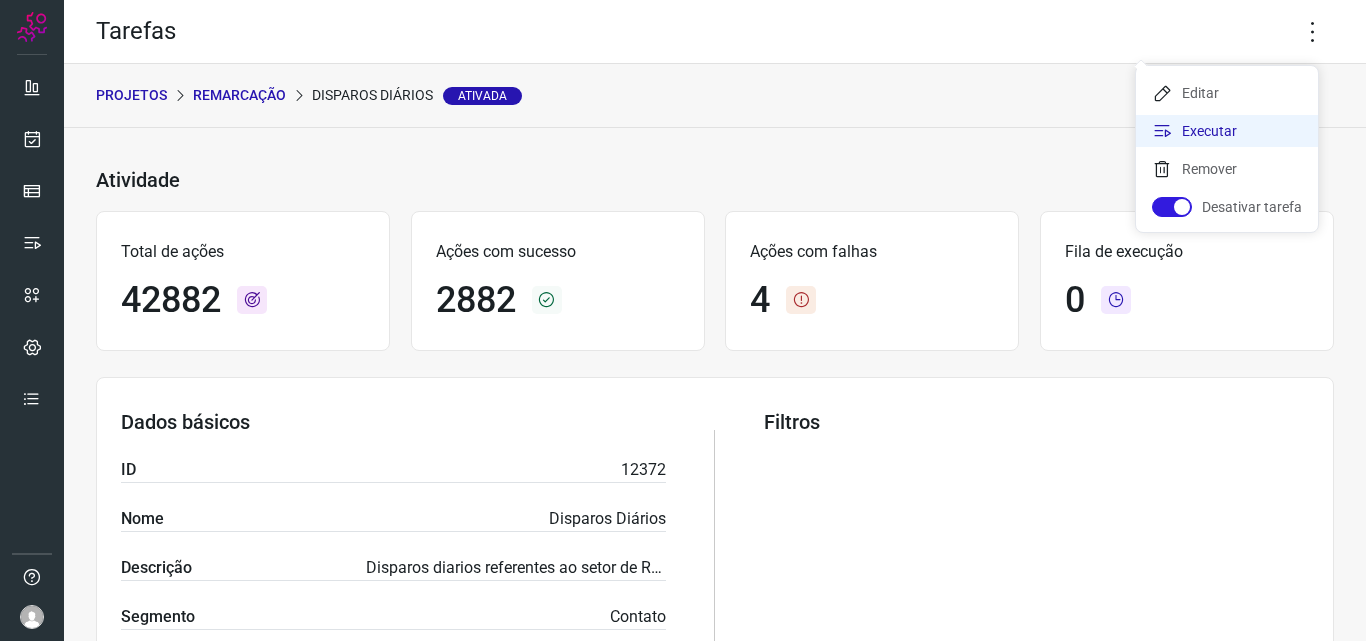 click on "Executar" 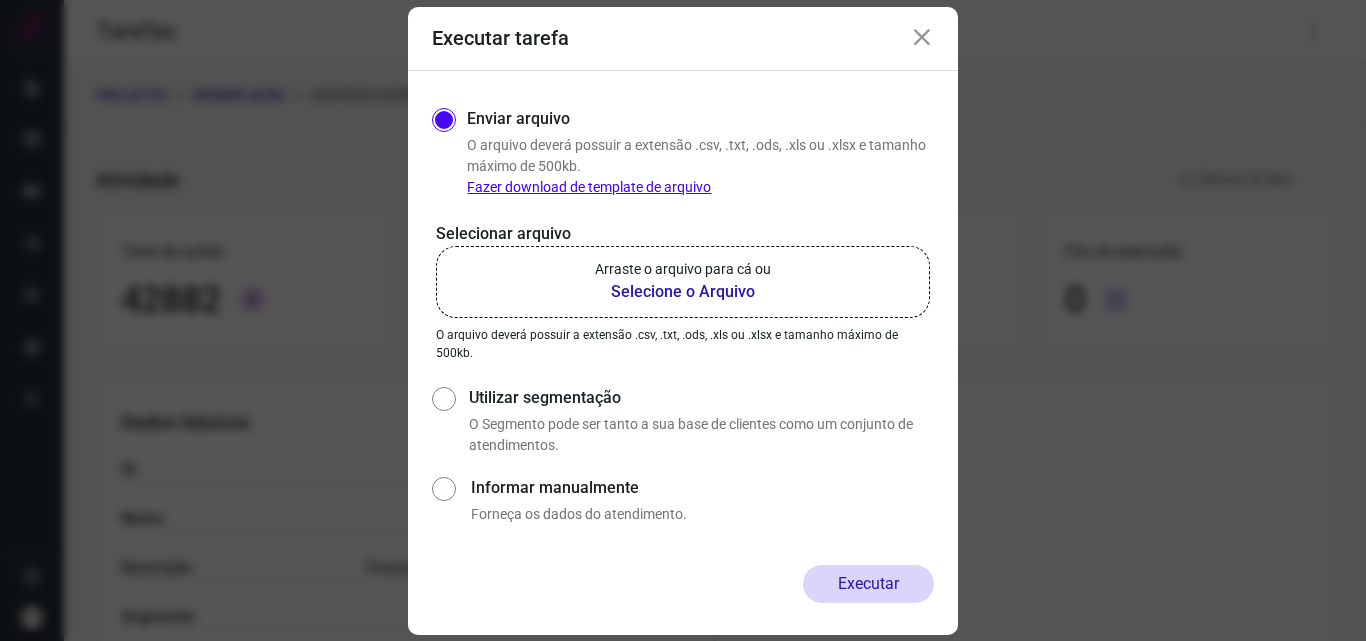 click on "Selecione o Arquivo" at bounding box center (683, 292) 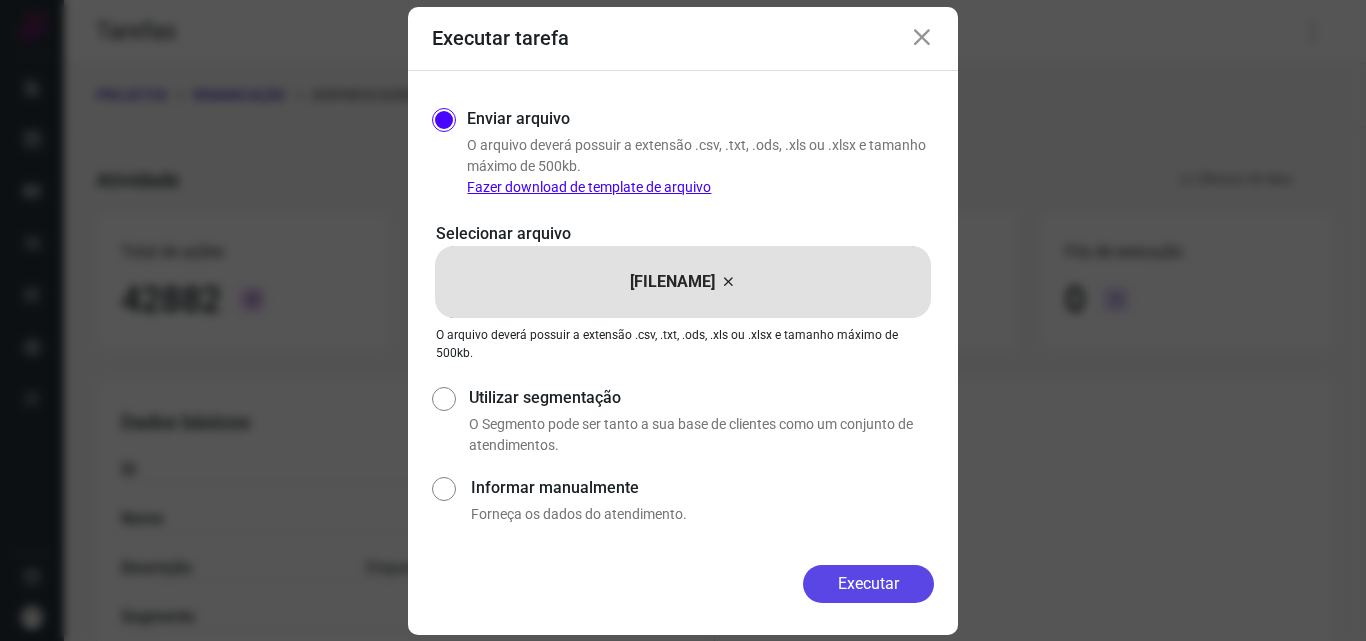 click on "Executar" at bounding box center (868, 584) 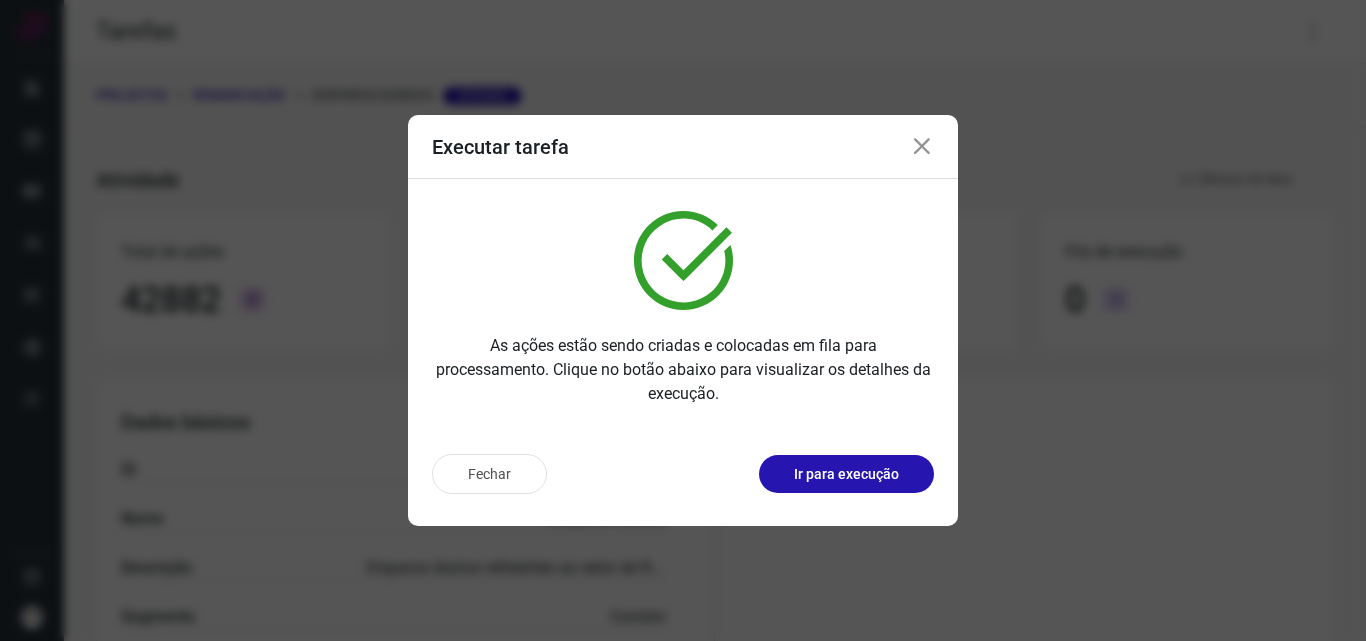 click on "Ir para execução" at bounding box center (846, 474) 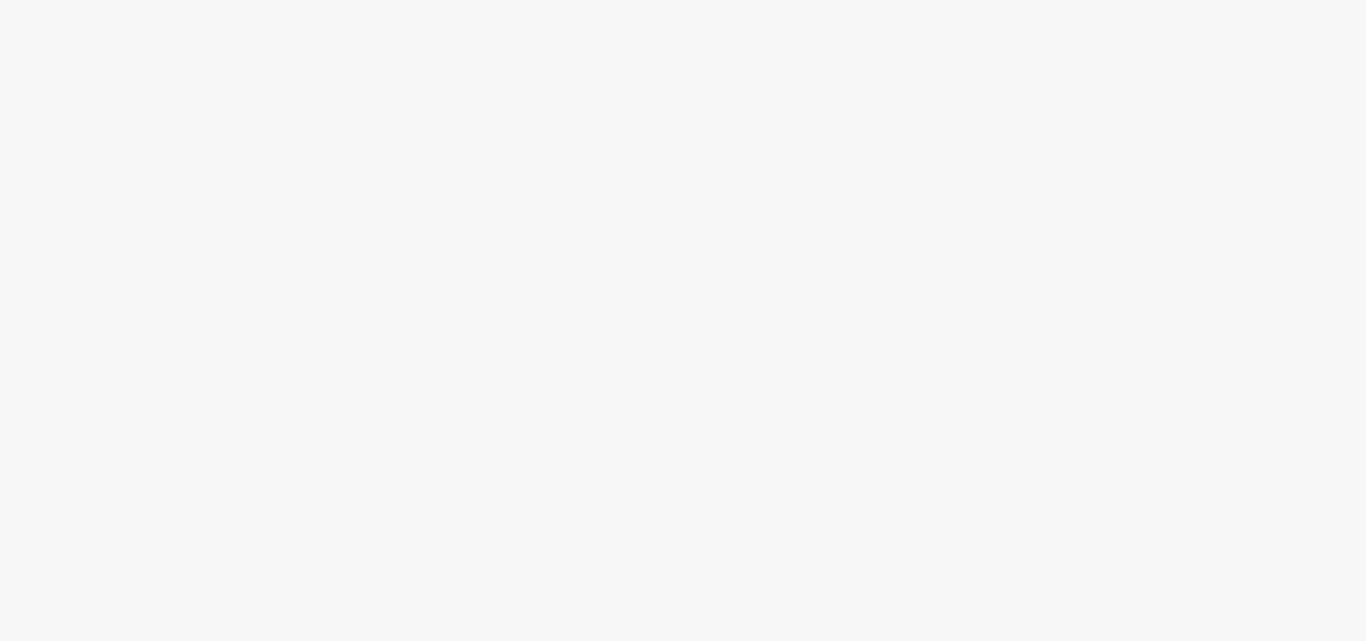 scroll, scrollTop: 0, scrollLeft: 0, axis: both 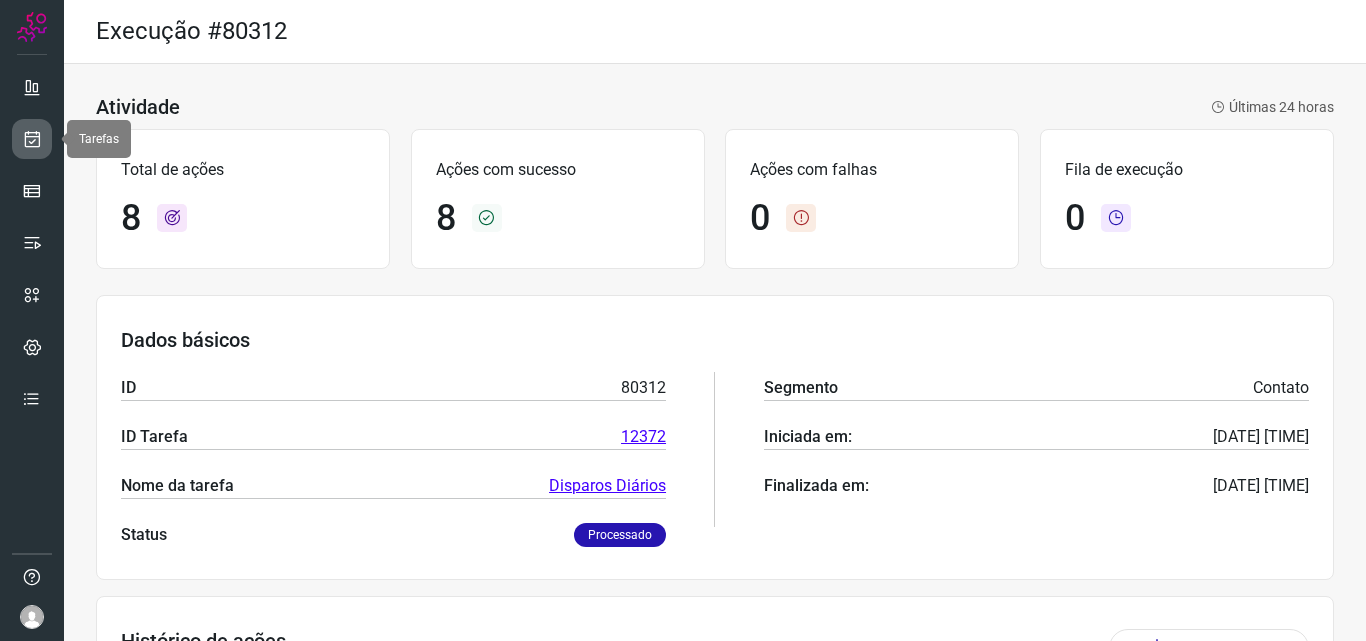 click at bounding box center (32, 139) 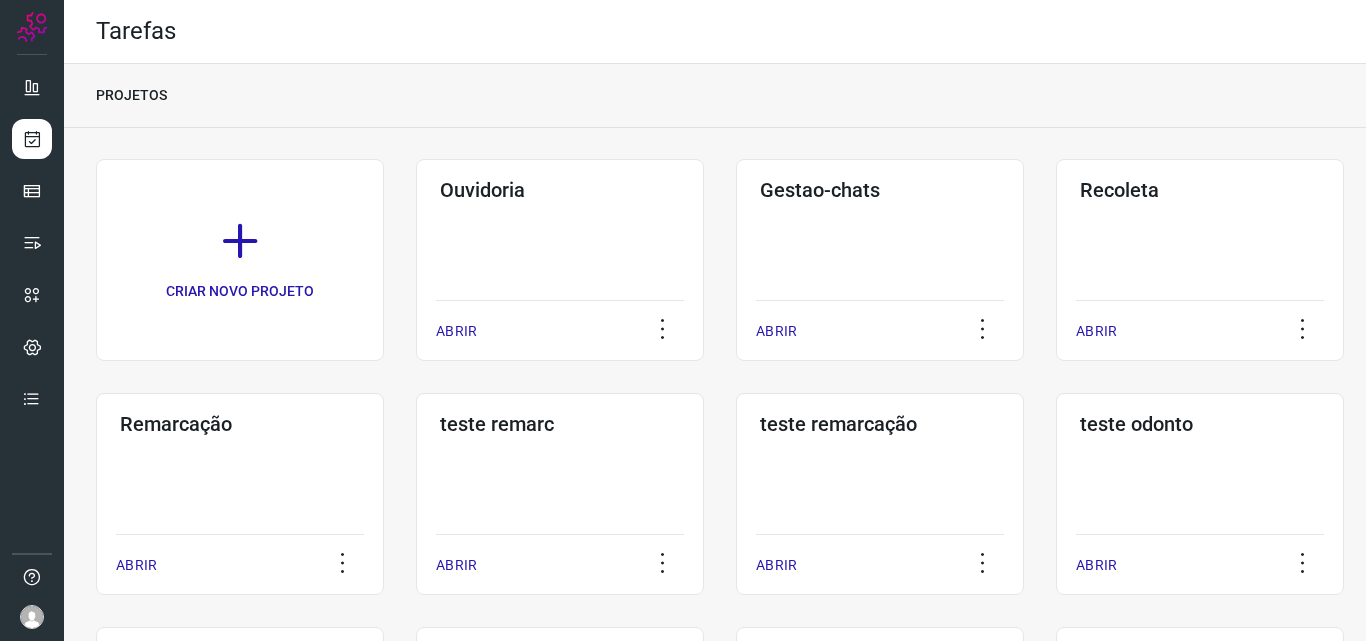 click on "Remarcação  ABRIR" 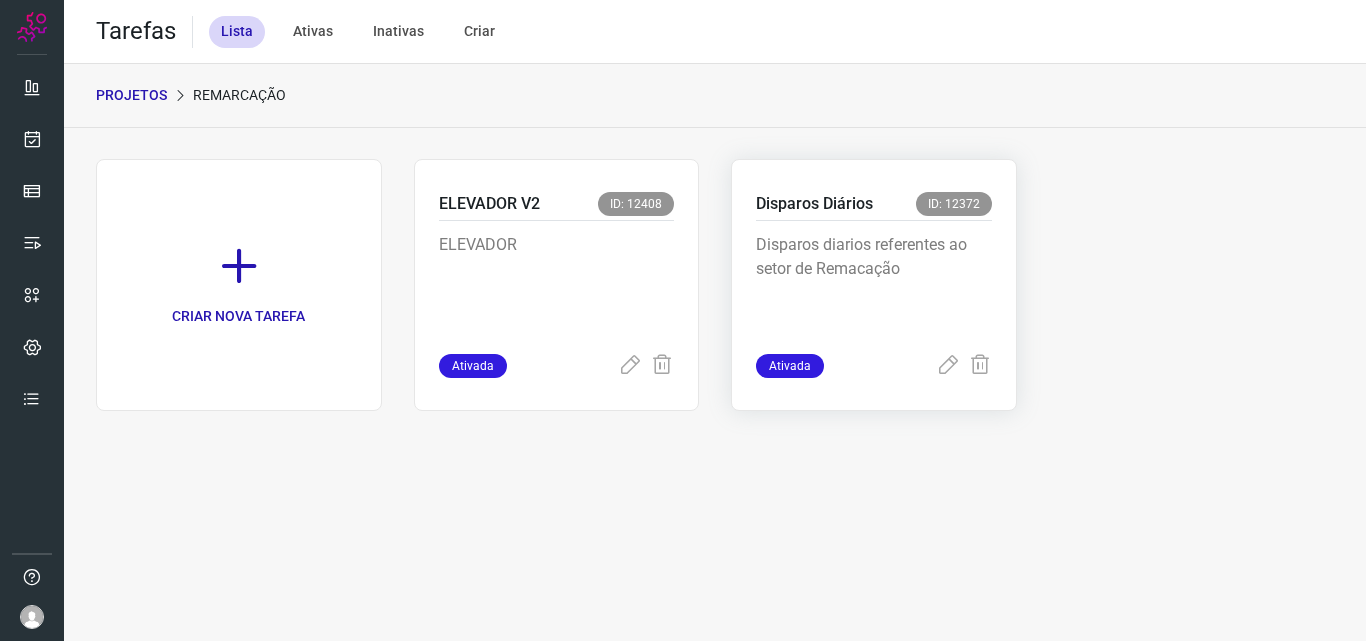 click on "Disparos diarios referentes ao setor de Remacação" at bounding box center [874, 283] 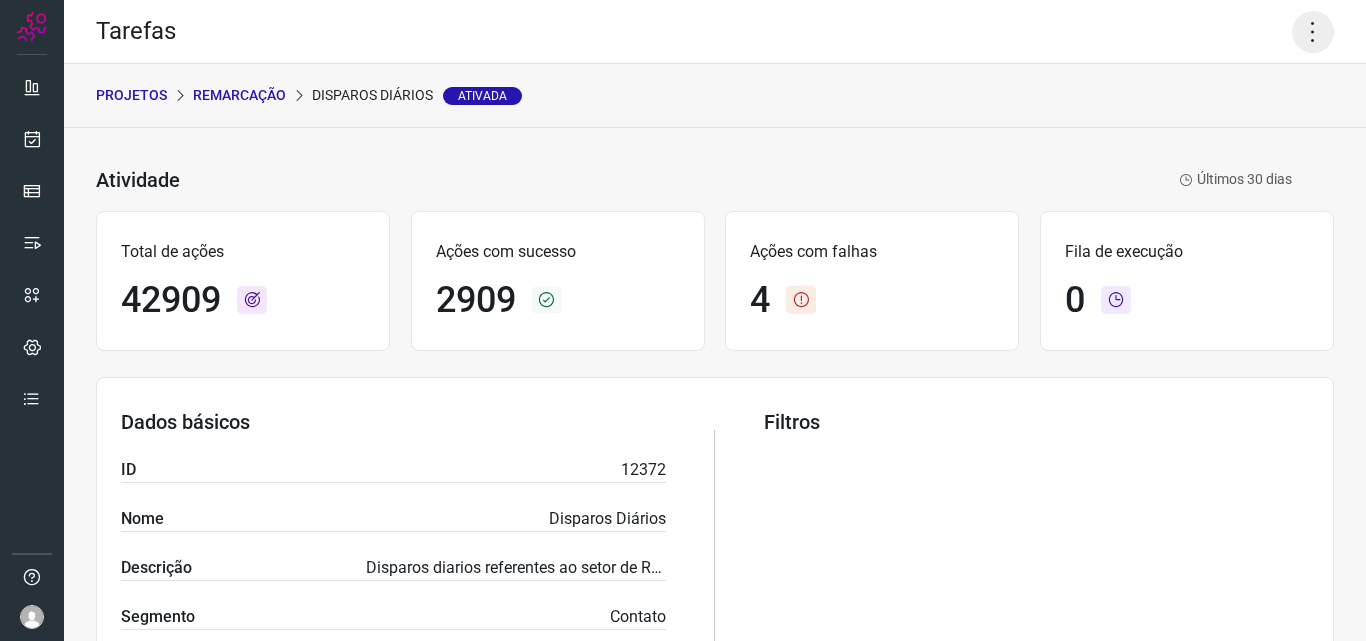 click 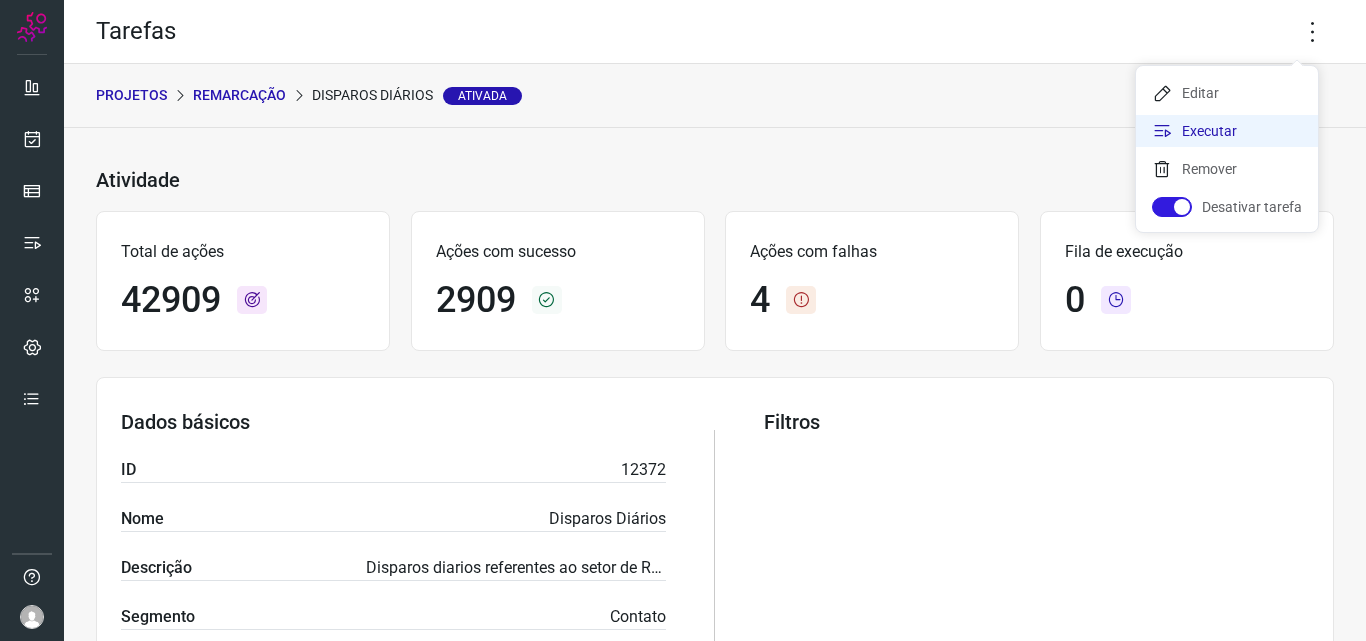 click on "Executar" 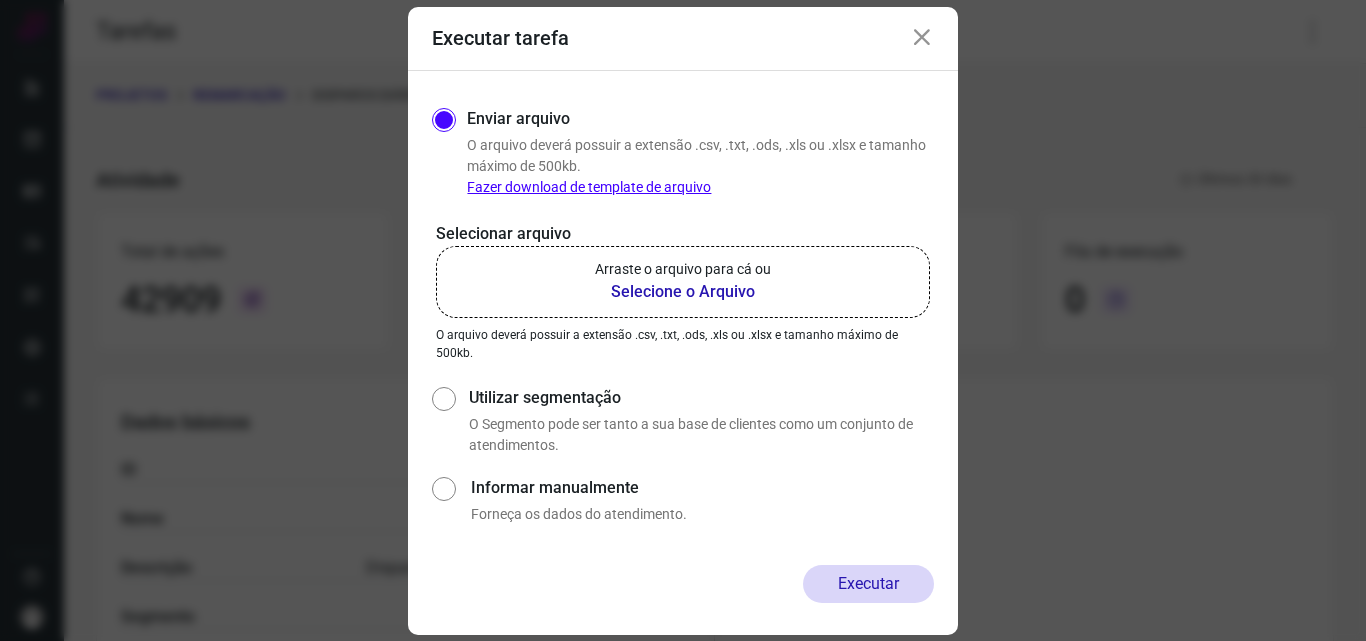 click on "Arraste o arquivo para cá ou" at bounding box center [683, 269] 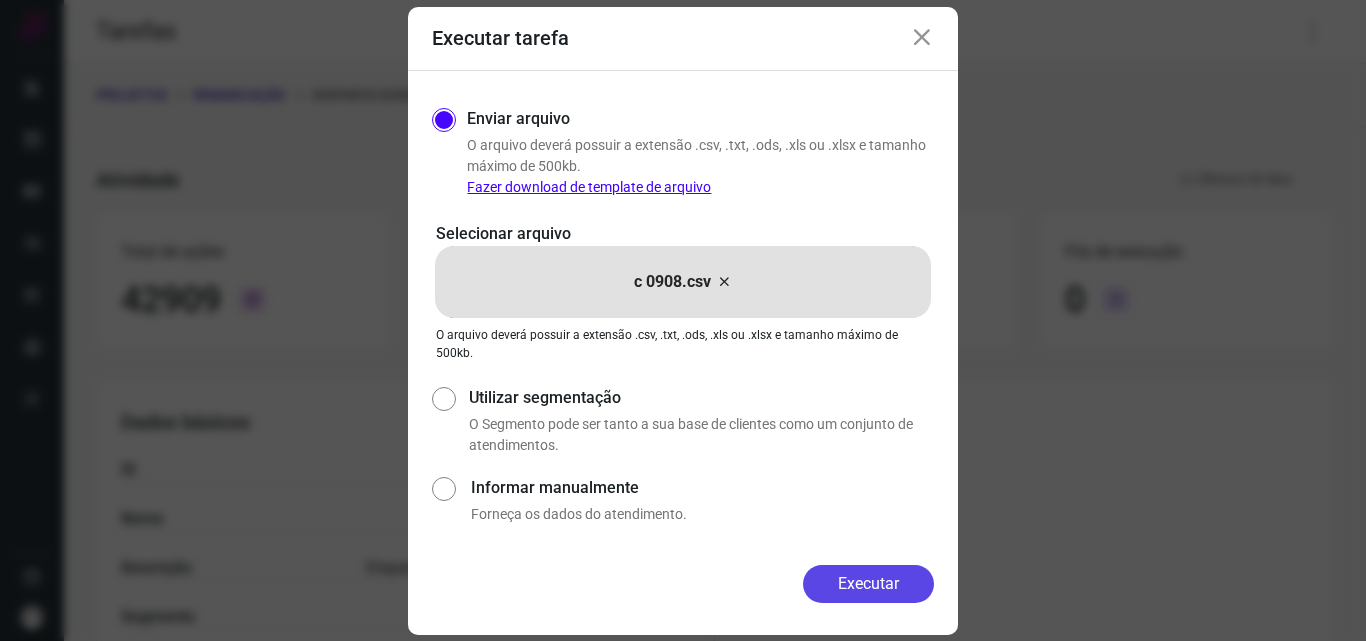 click on "Executar" at bounding box center (868, 584) 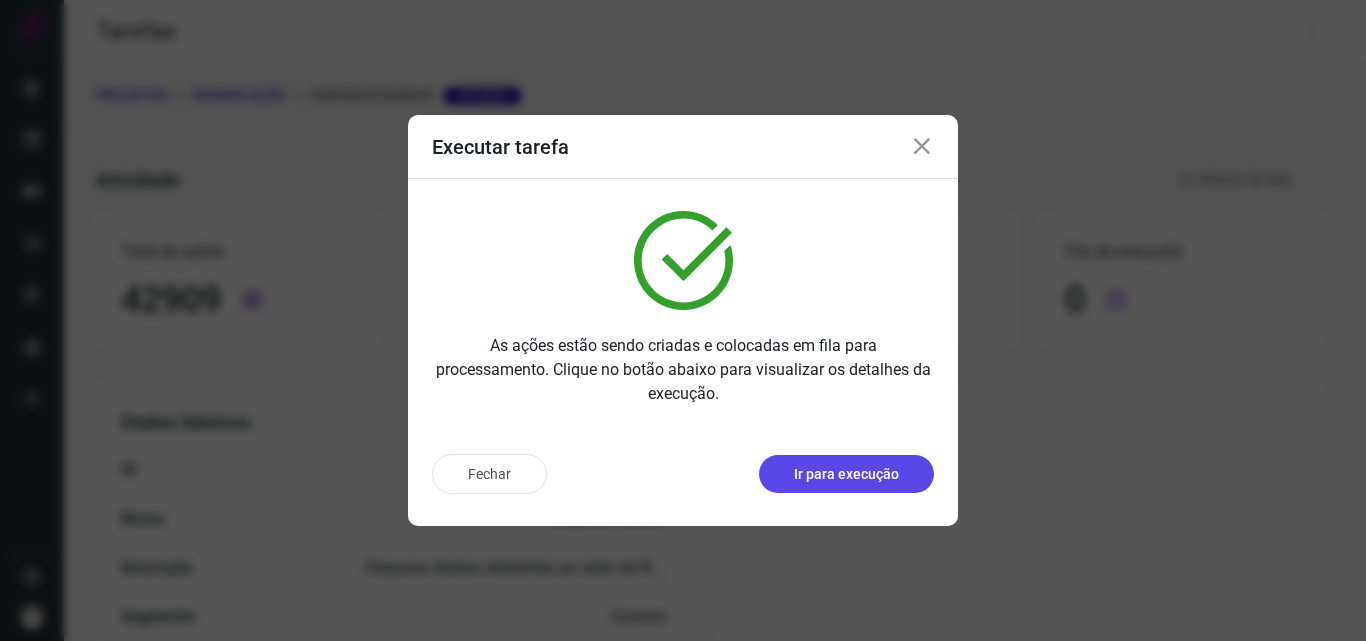 click on "Ir para execução" at bounding box center (846, 474) 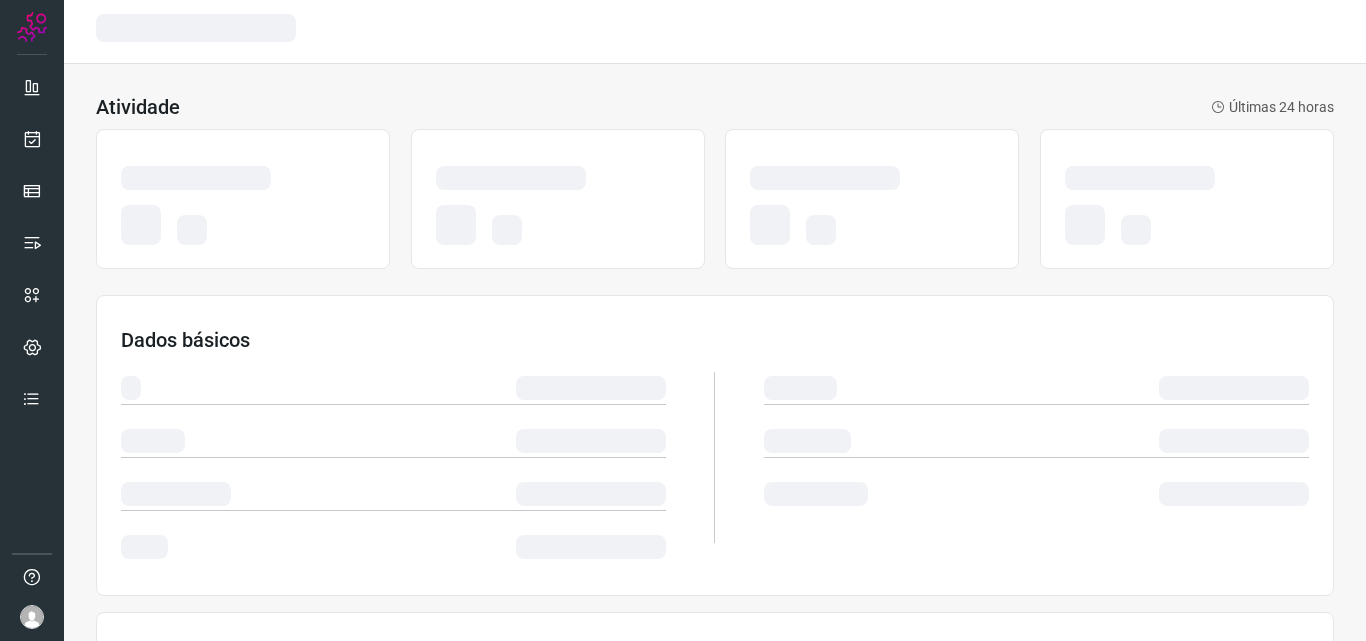scroll, scrollTop: 0, scrollLeft: 0, axis: both 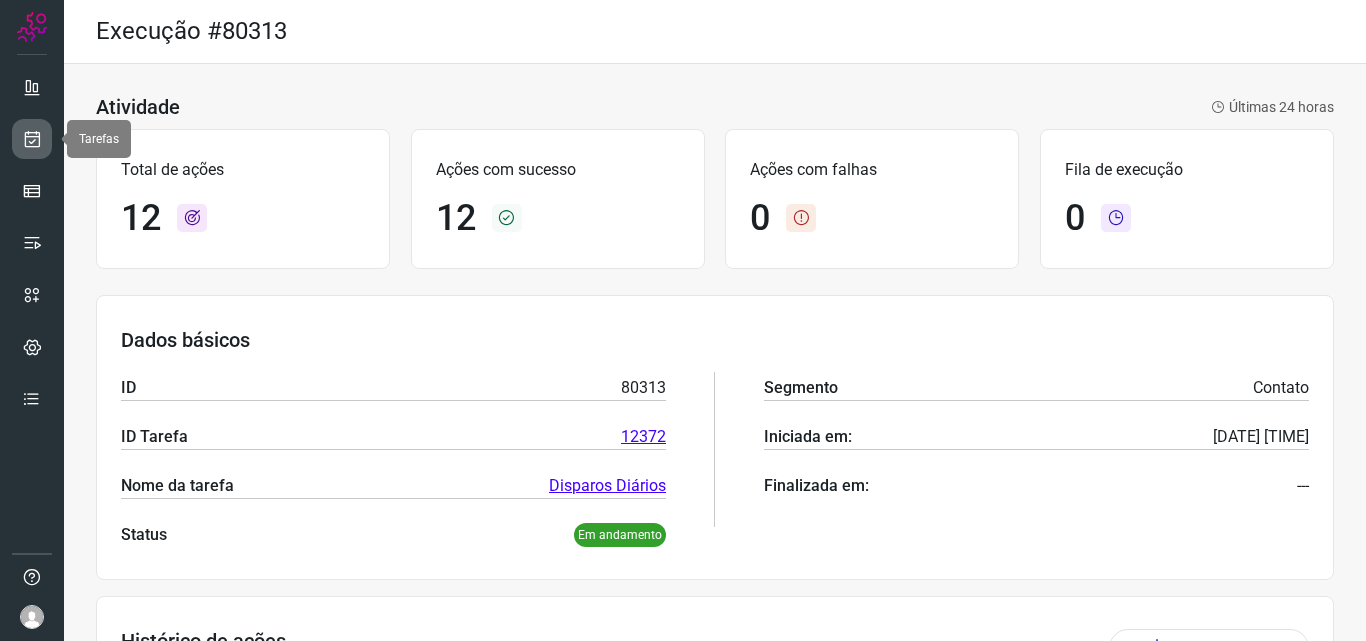click at bounding box center (32, 139) 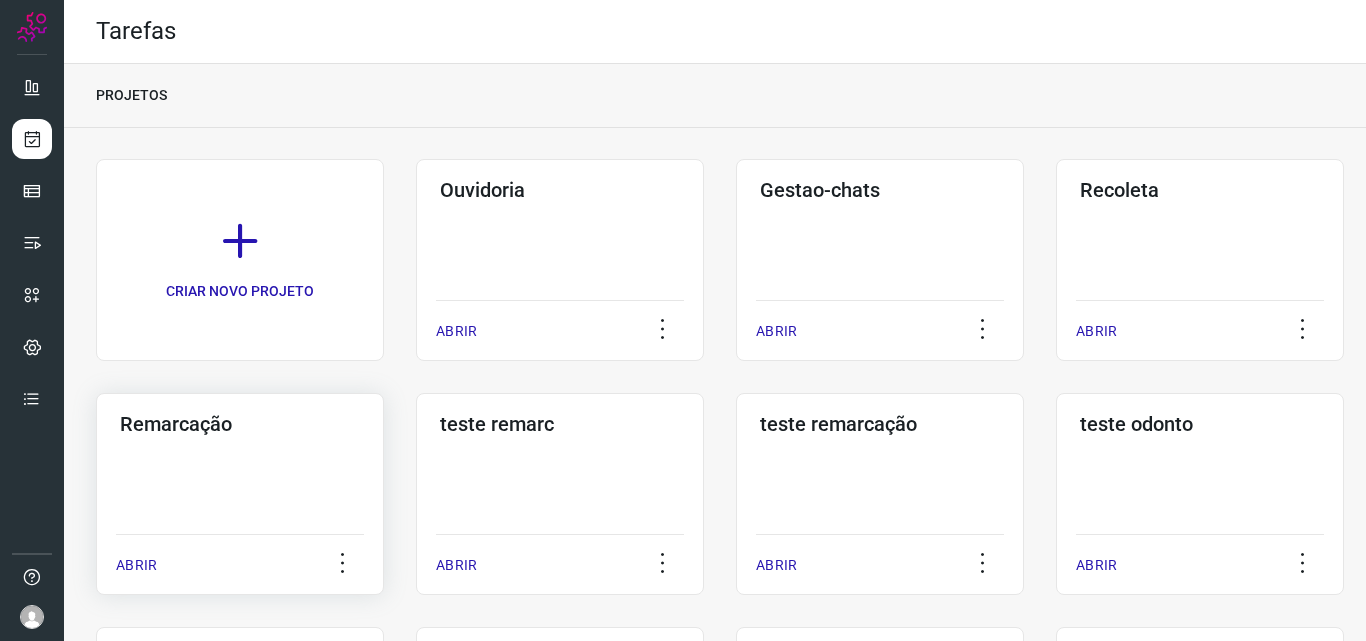 click on "Remarcação  ABRIR" 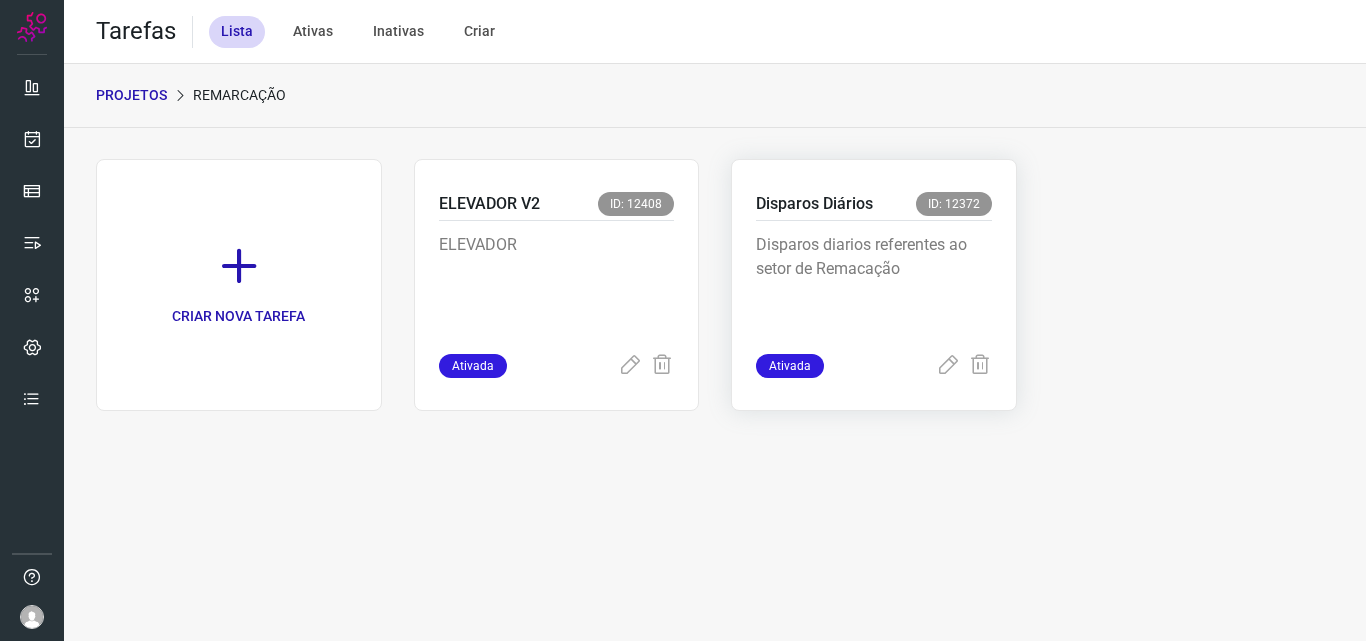 click on "Disparos diarios referentes ao setor de Remacação" at bounding box center [874, 283] 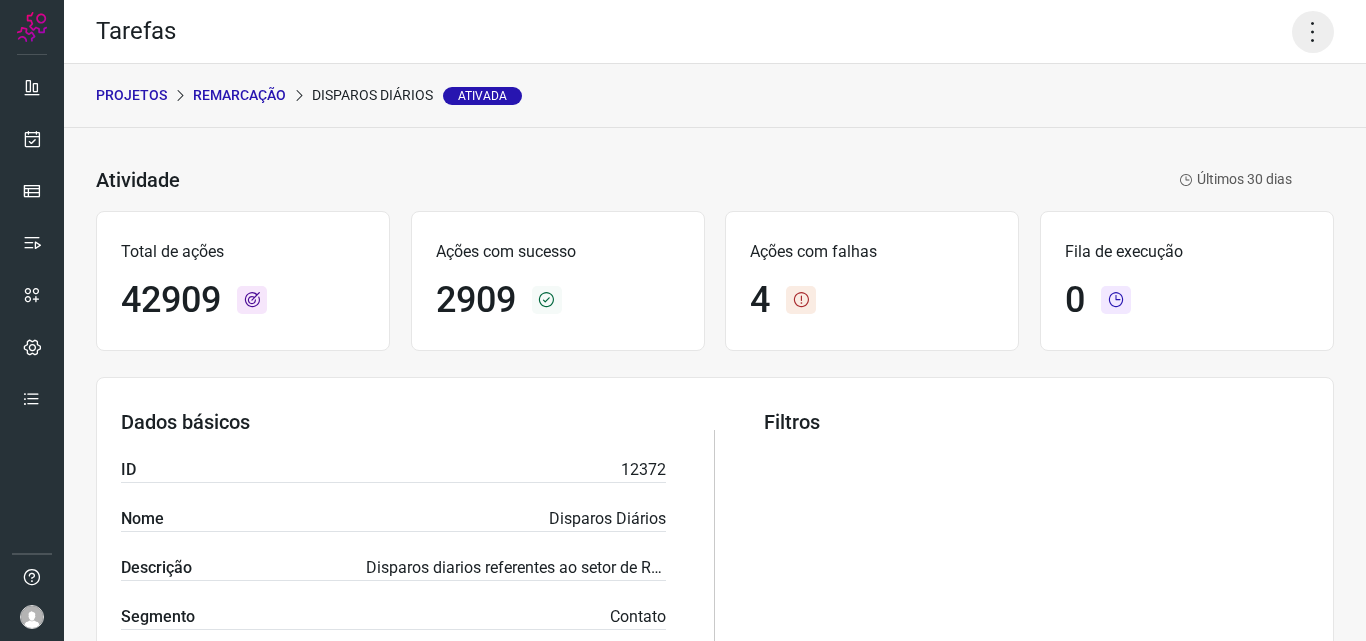 click 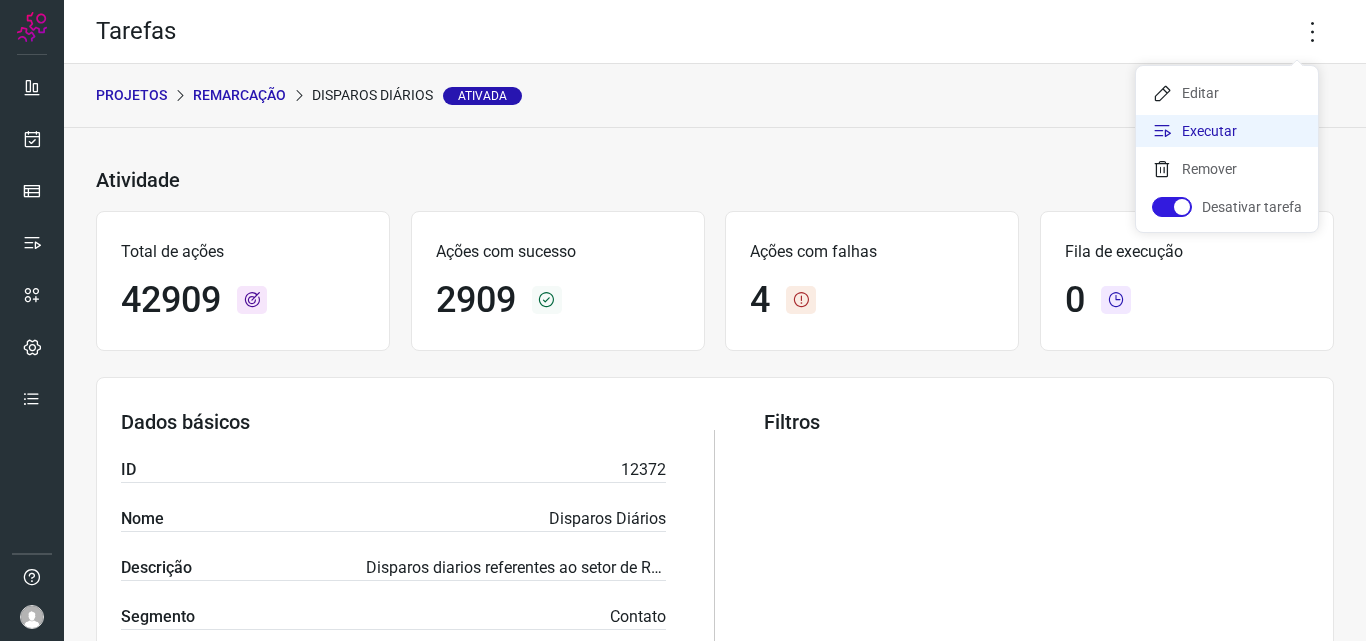 click on "Executar" 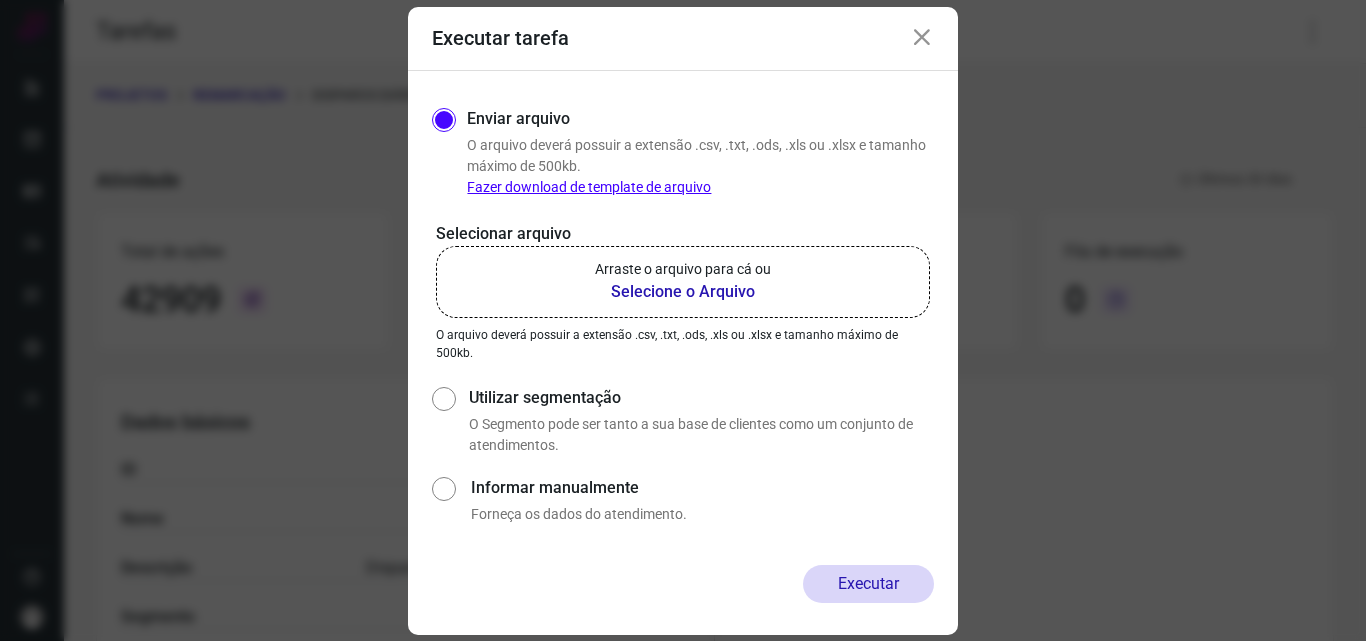 click on "Selecione o Arquivo" at bounding box center [683, 292] 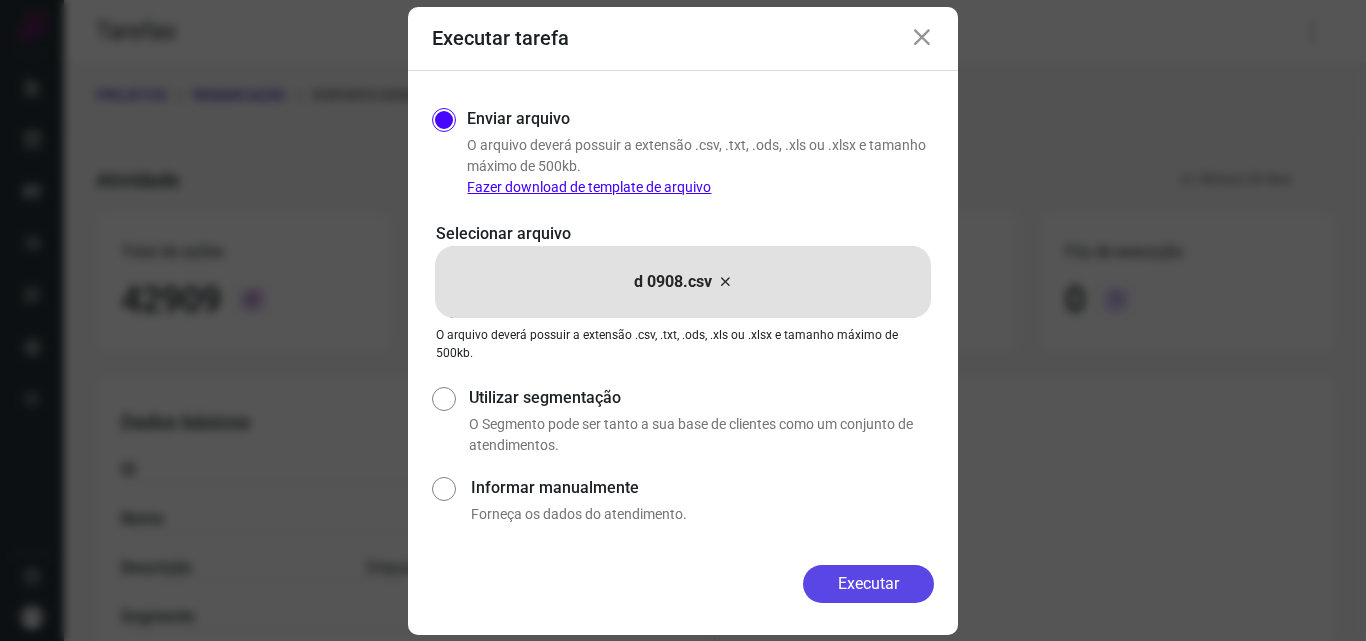 click on "Executar" at bounding box center (868, 584) 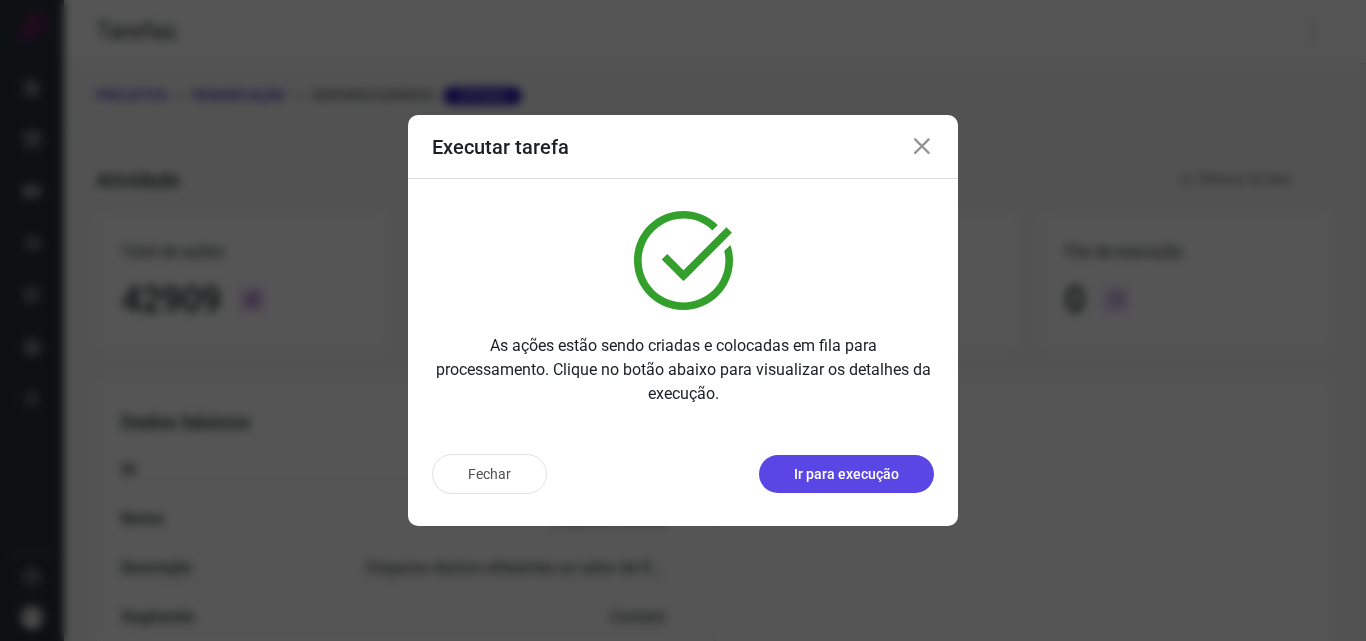 click on "Ir para execução" at bounding box center [846, 474] 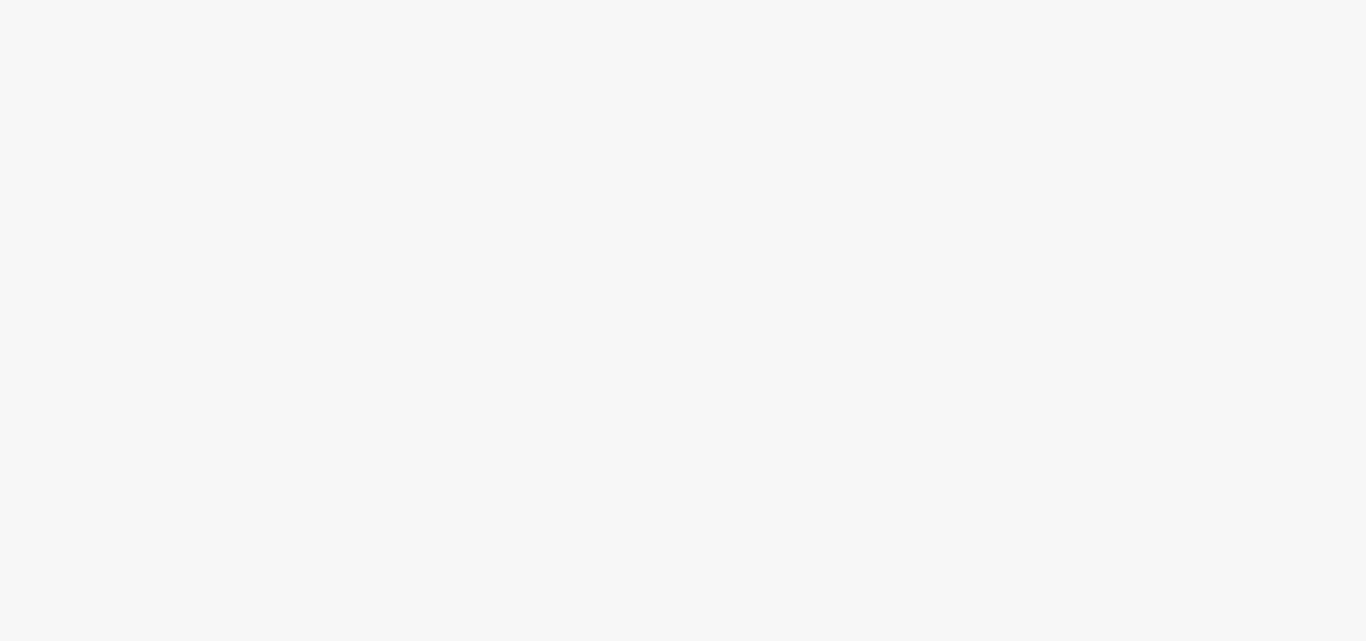 scroll, scrollTop: 0, scrollLeft: 0, axis: both 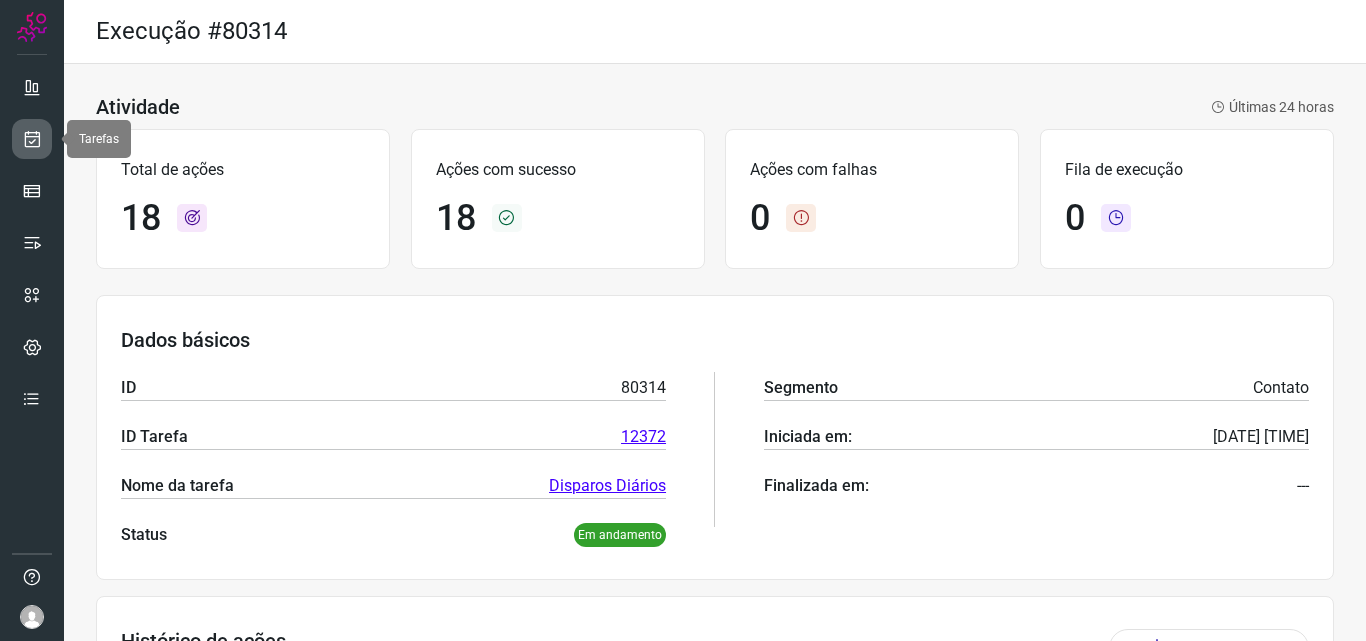 click at bounding box center [32, 139] 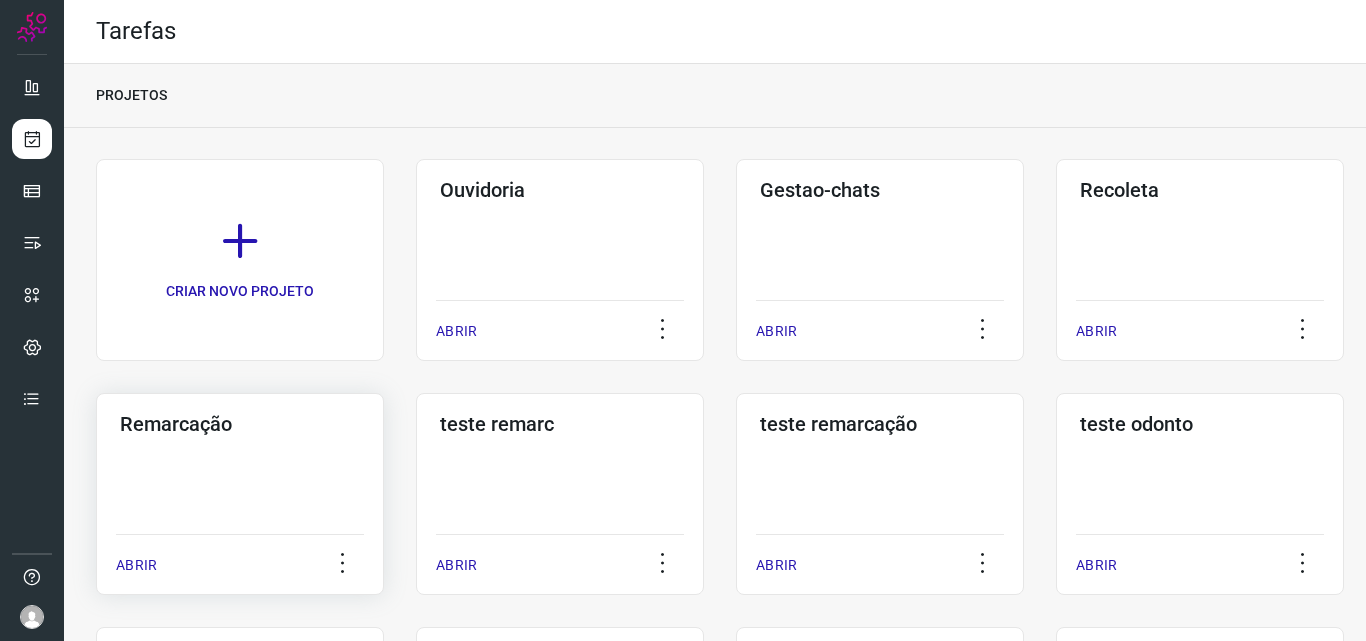 click on "Remarcação  ABRIR" 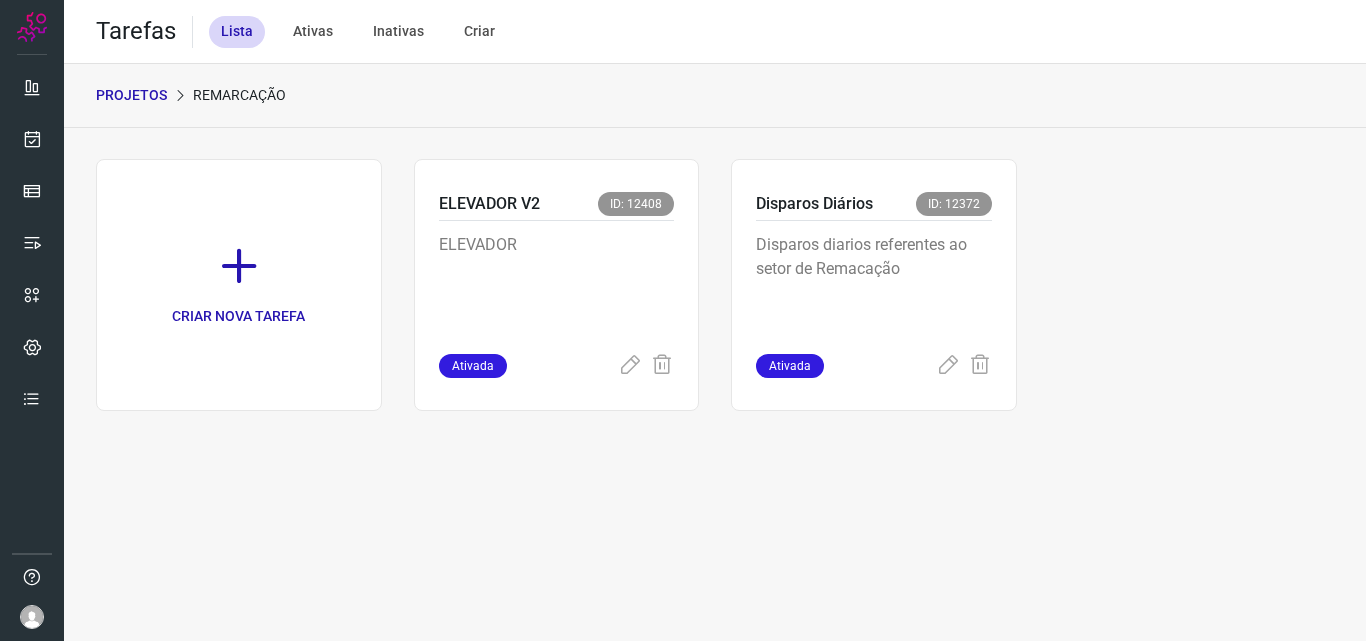 click on "CRIAR NOVA TAREFA ELEVADOR V2 ID: 12408 ELEVADOR Ativada Disparos Diários ID: 12372 Disparos diarios referentes ao setor de Remacação Ativada" at bounding box center (715, 285) 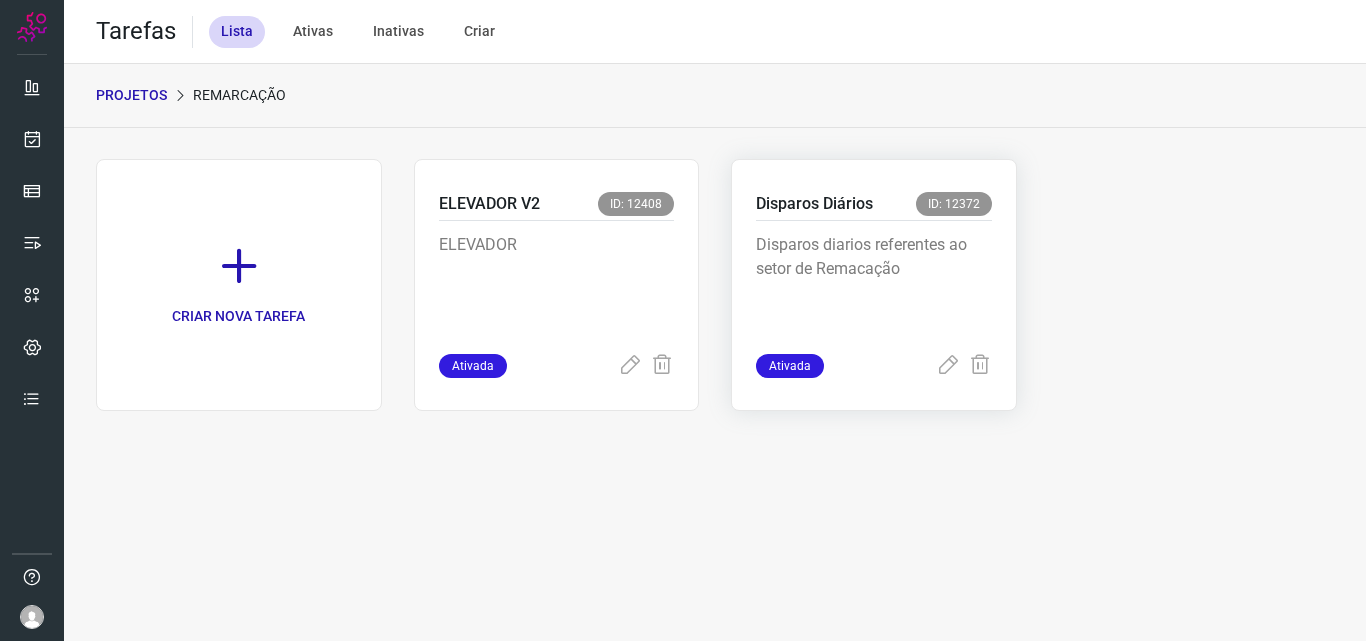 click on "Disparos diarios referentes ao setor de Remacação" at bounding box center [874, 283] 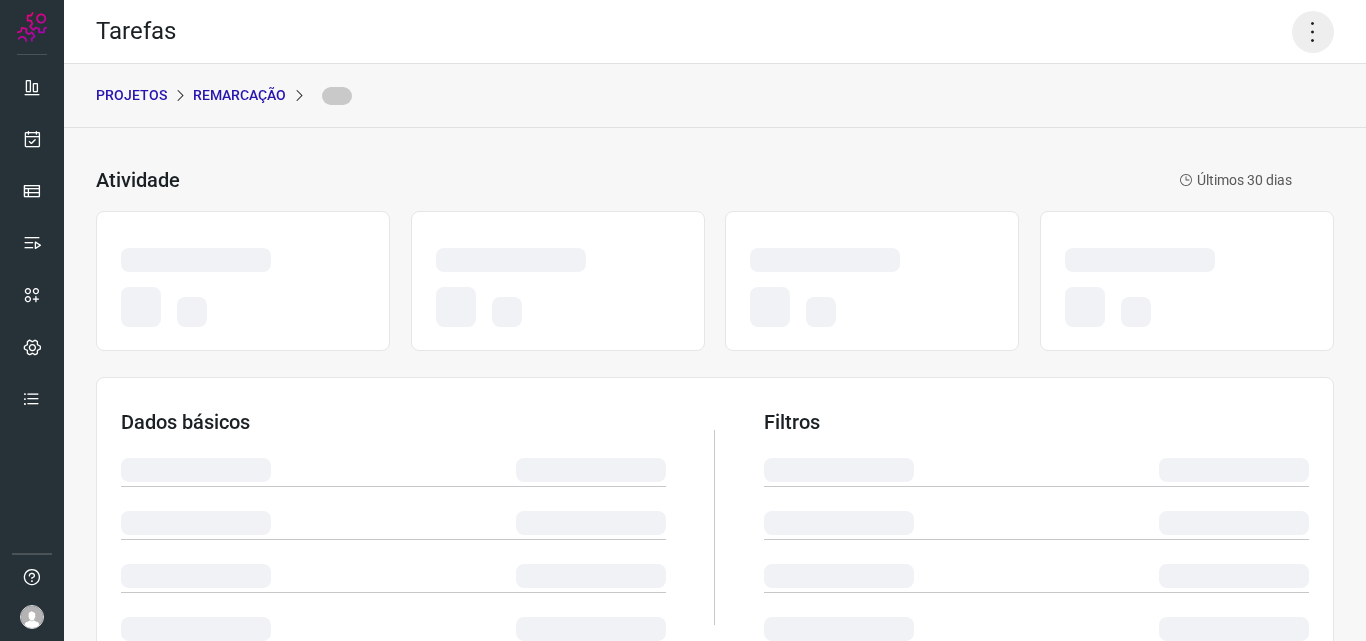 click 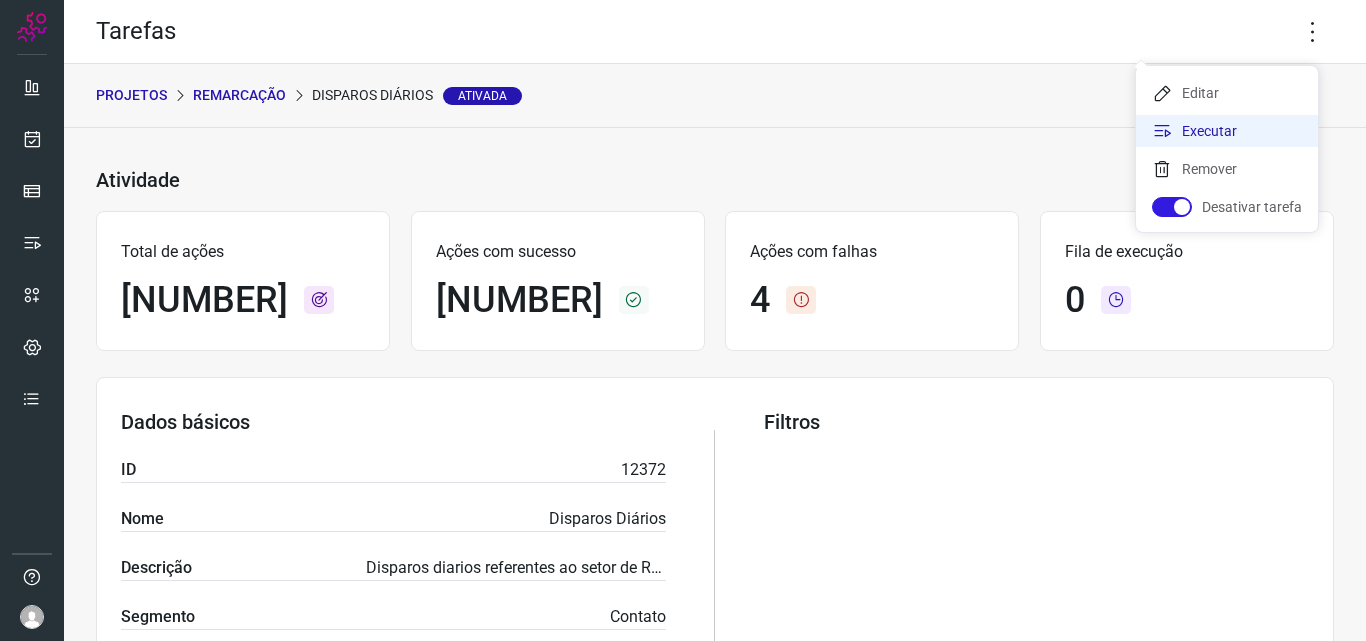 click on "Executar" 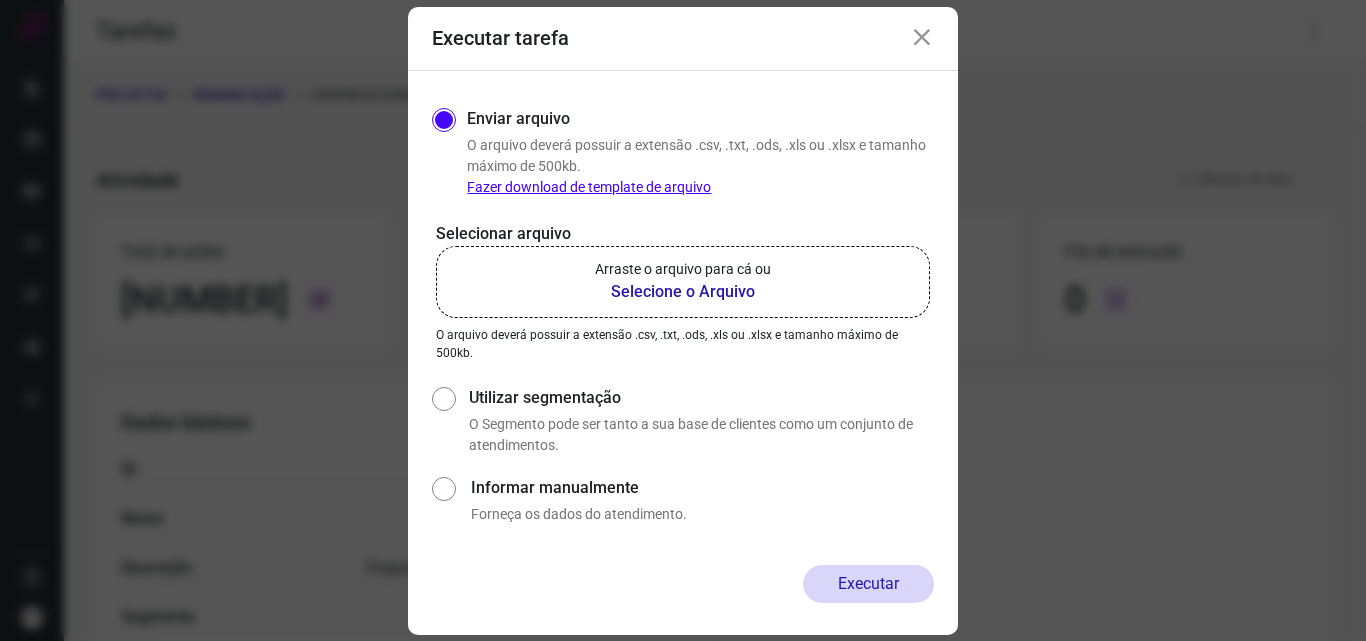 click on "Selecione o Arquivo" at bounding box center (683, 292) 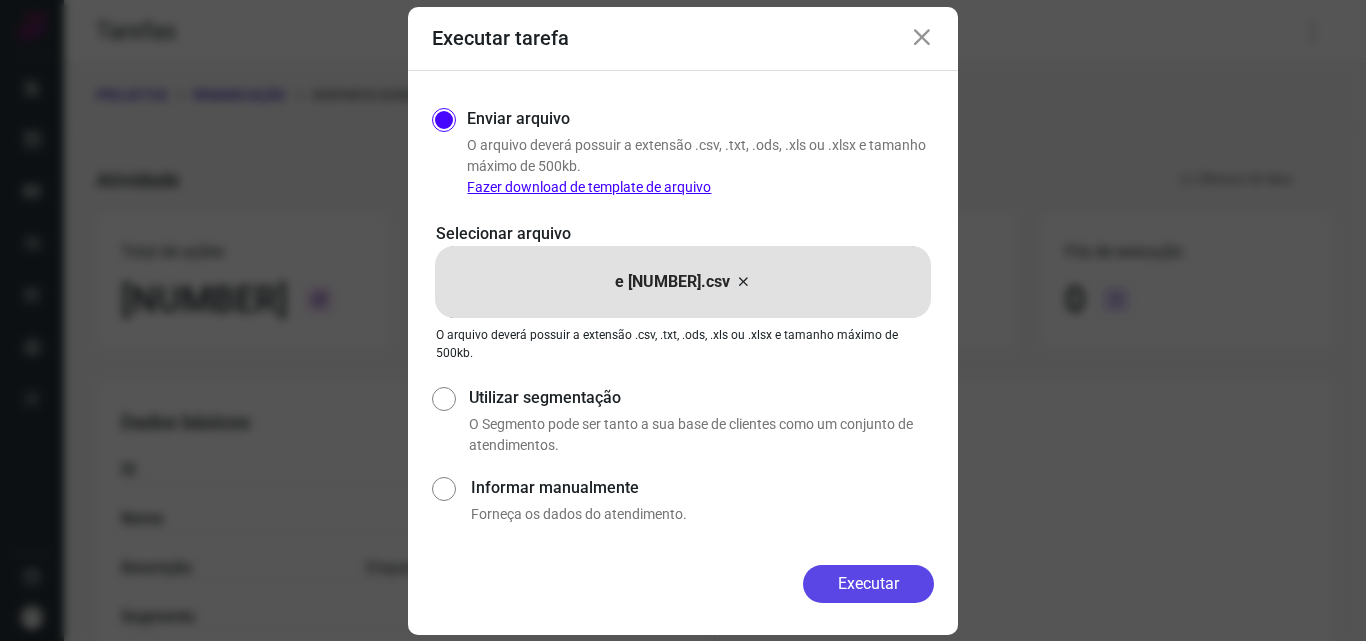 click on "Executar" at bounding box center (868, 584) 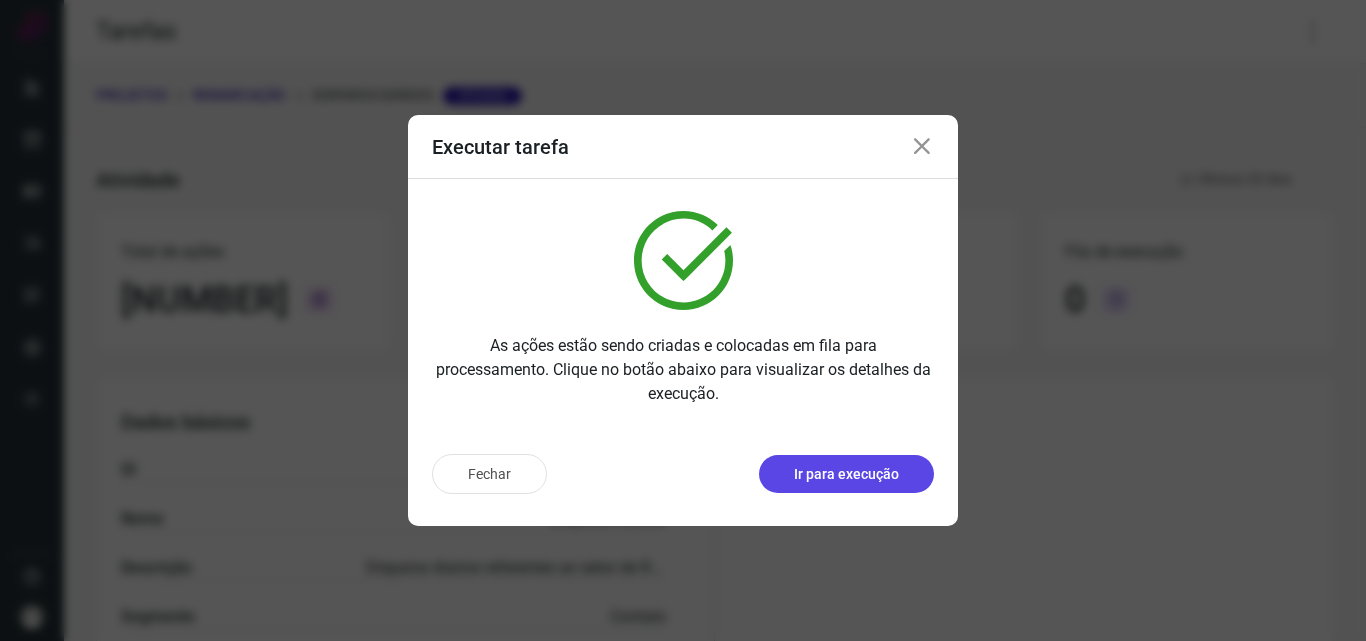 click on "Ir para execução" at bounding box center (846, 474) 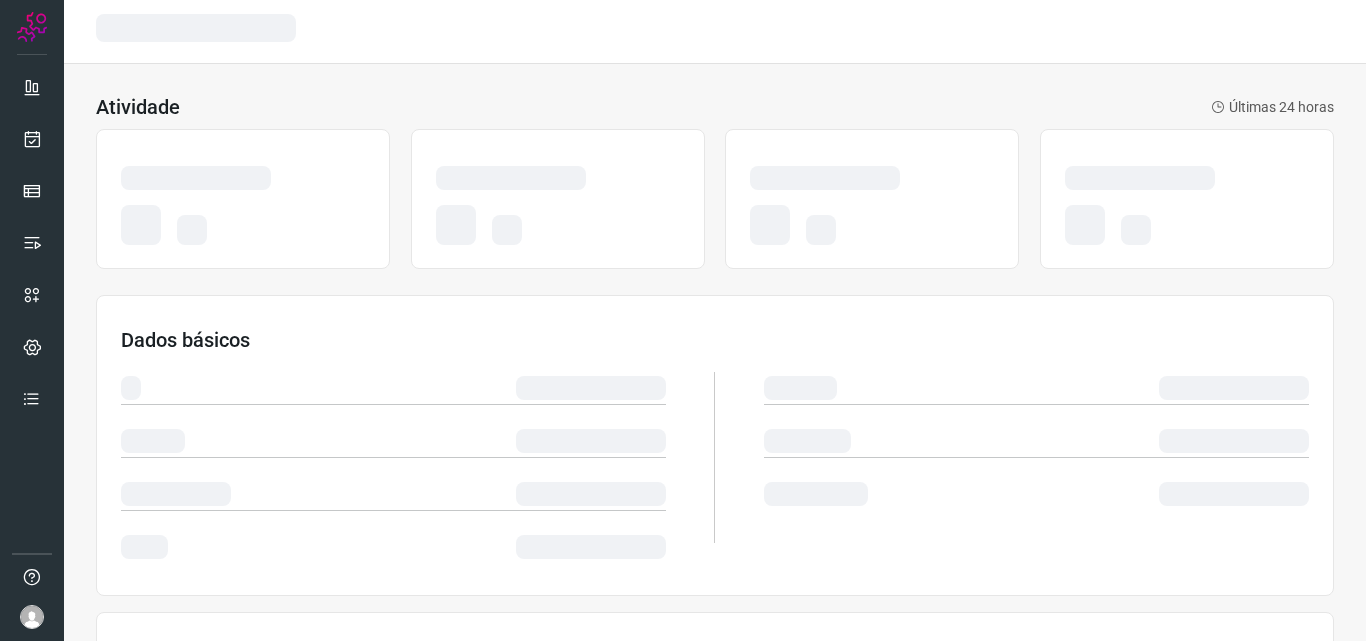 scroll, scrollTop: 0, scrollLeft: 0, axis: both 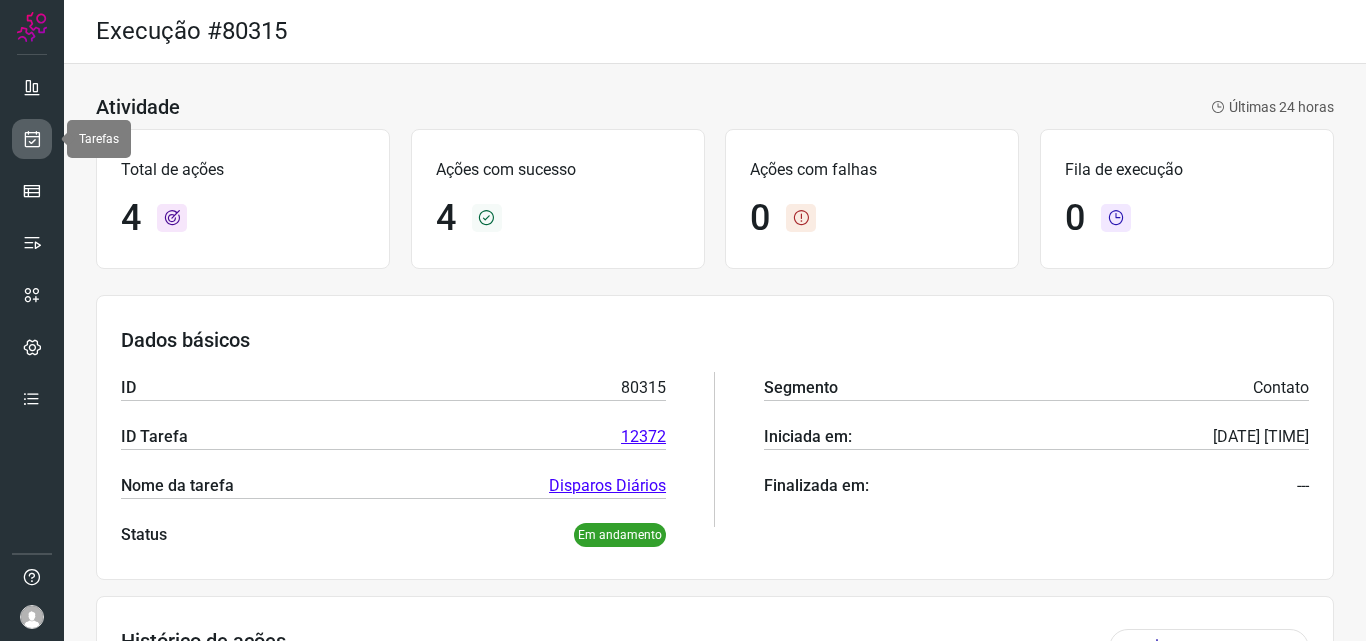click at bounding box center (32, 139) 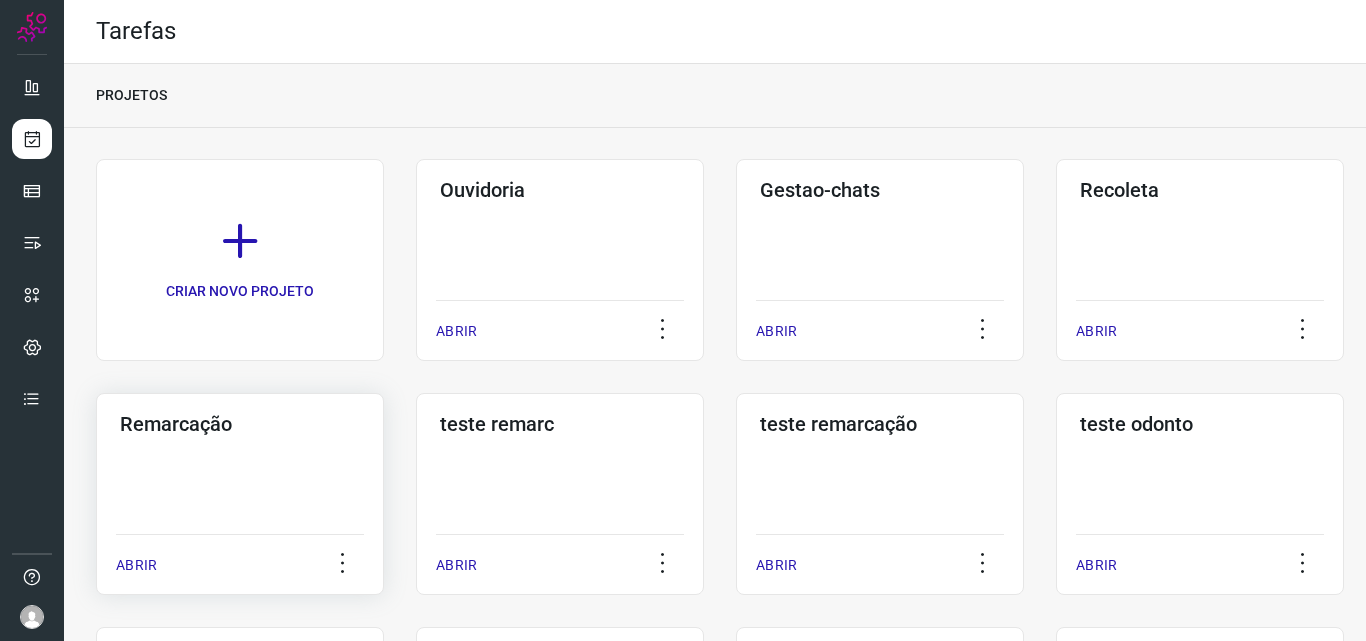 click on "Remarcação" at bounding box center (240, 424) 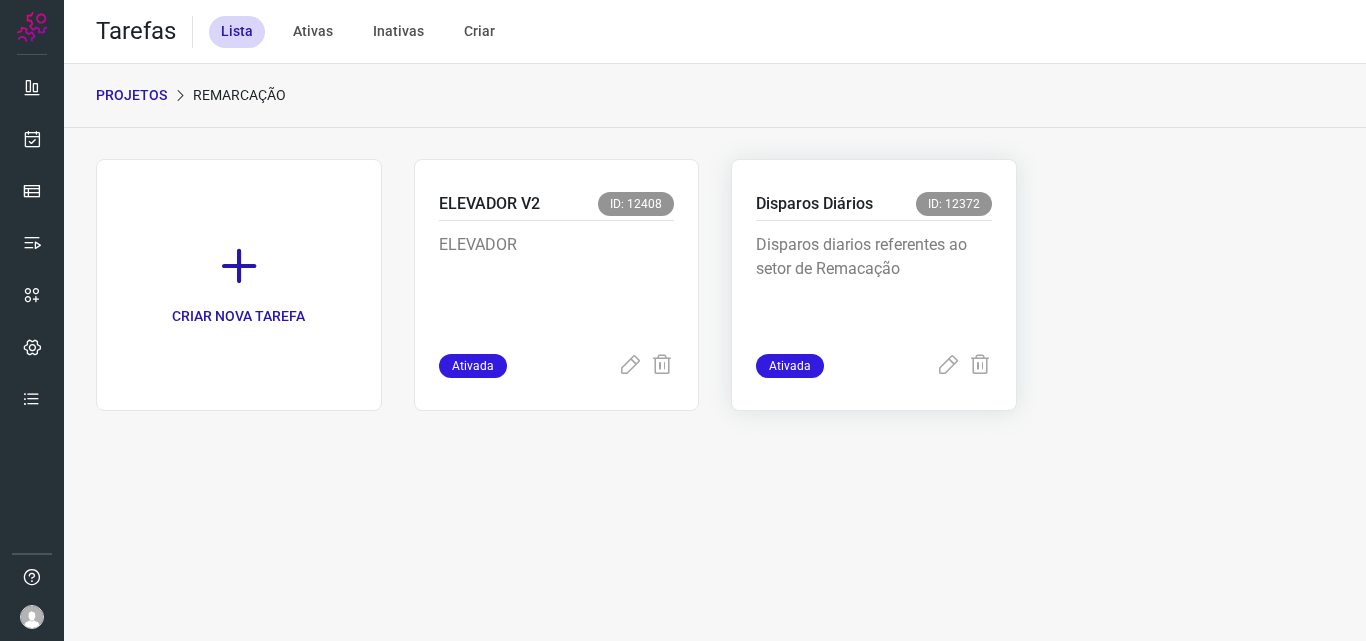 click on "Disparos diarios referentes ao setor de Remacação" at bounding box center (874, 283) 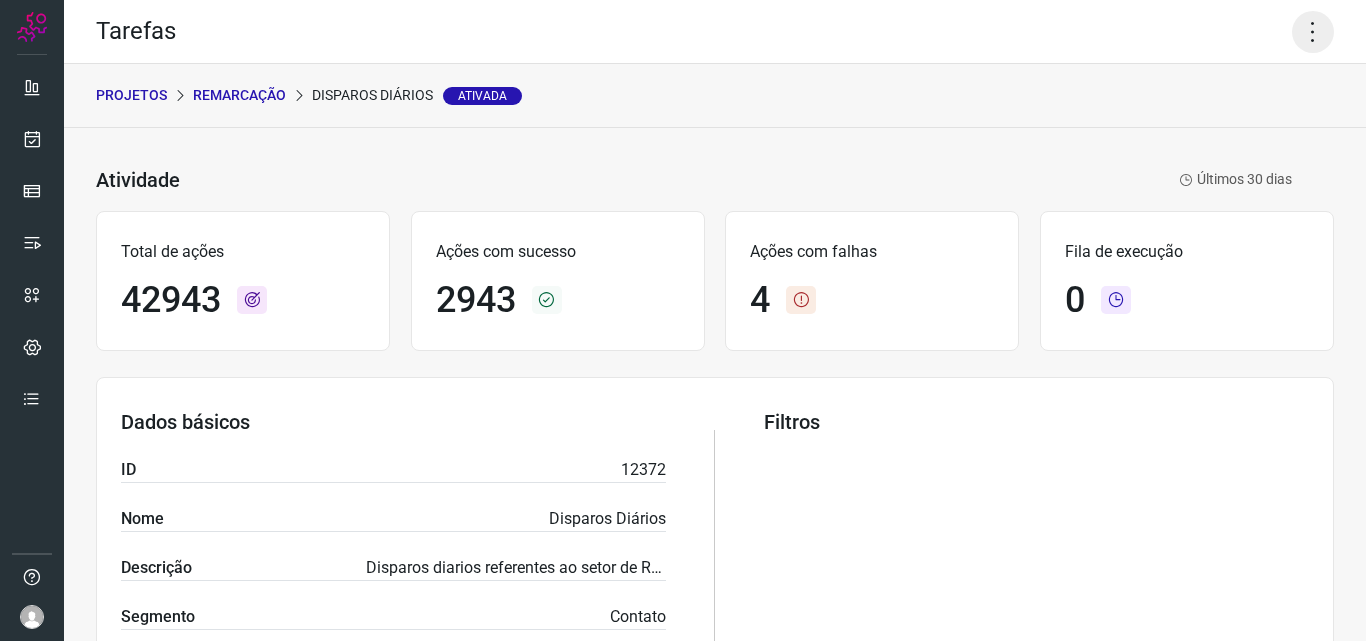 click 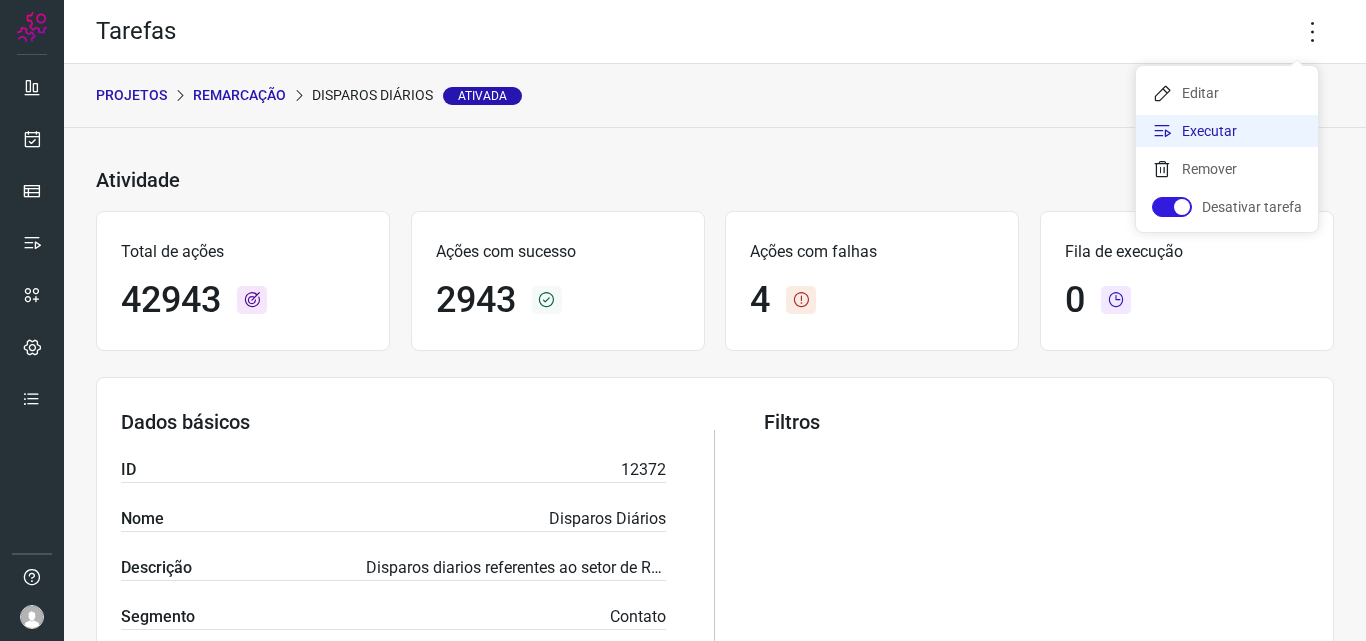 click on "Executar" 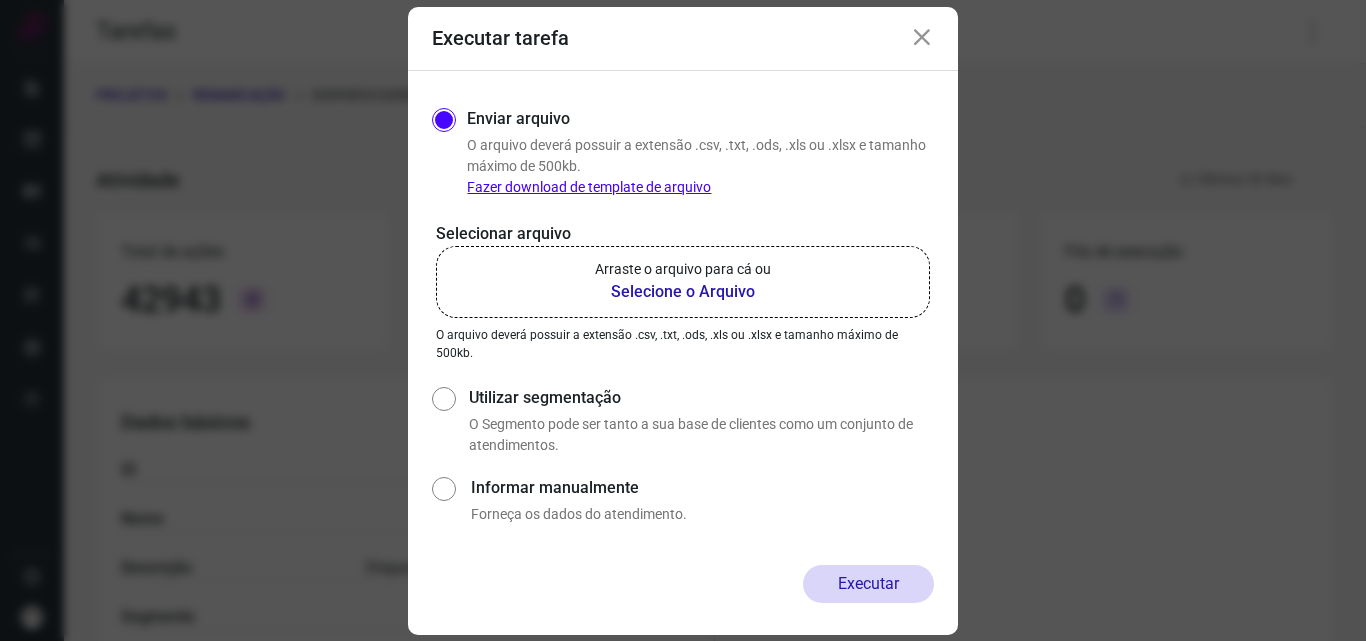 click on "Arraste o arquivo para cá ou Selecione o Arquivo" 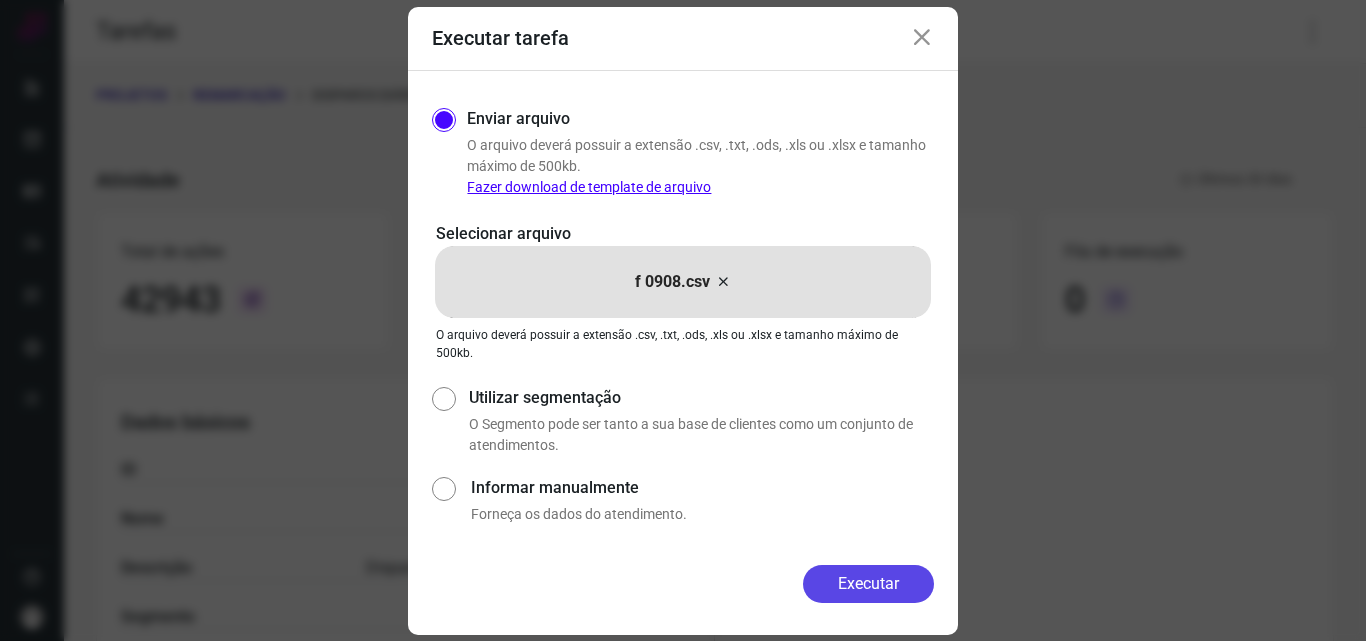 click on "Executar" at bounding box center [868, 584] 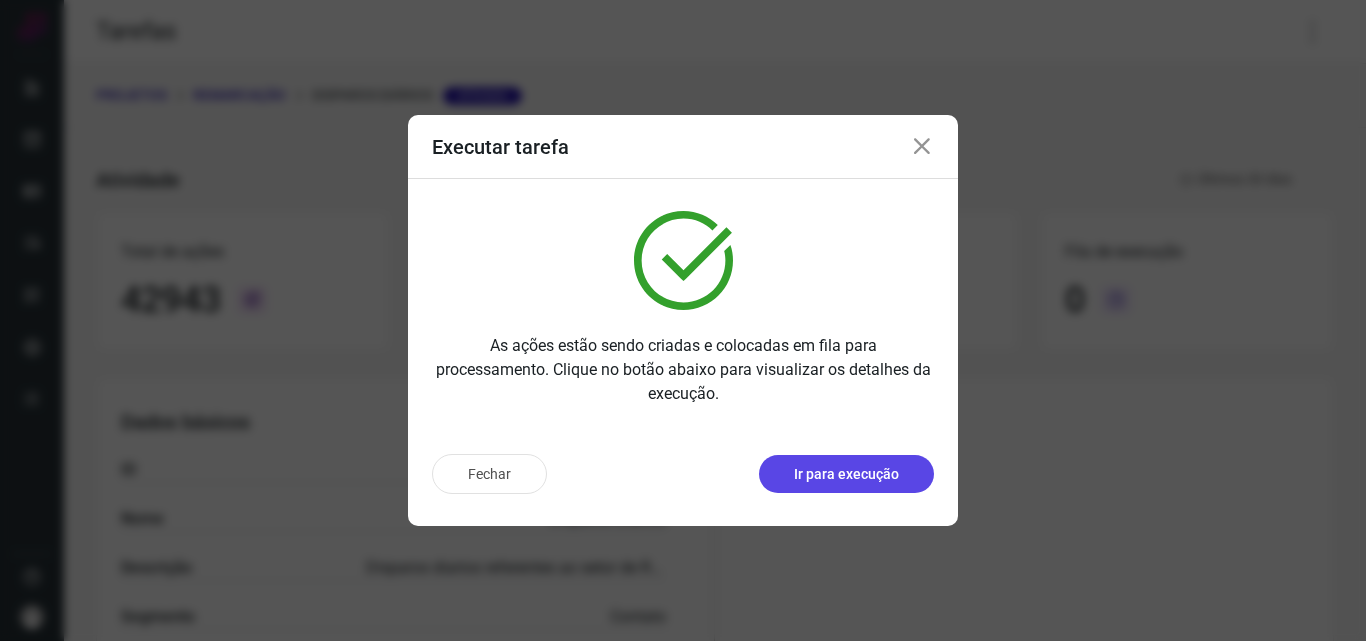 click on "Ir para execução" at bounding box center [846, 474] 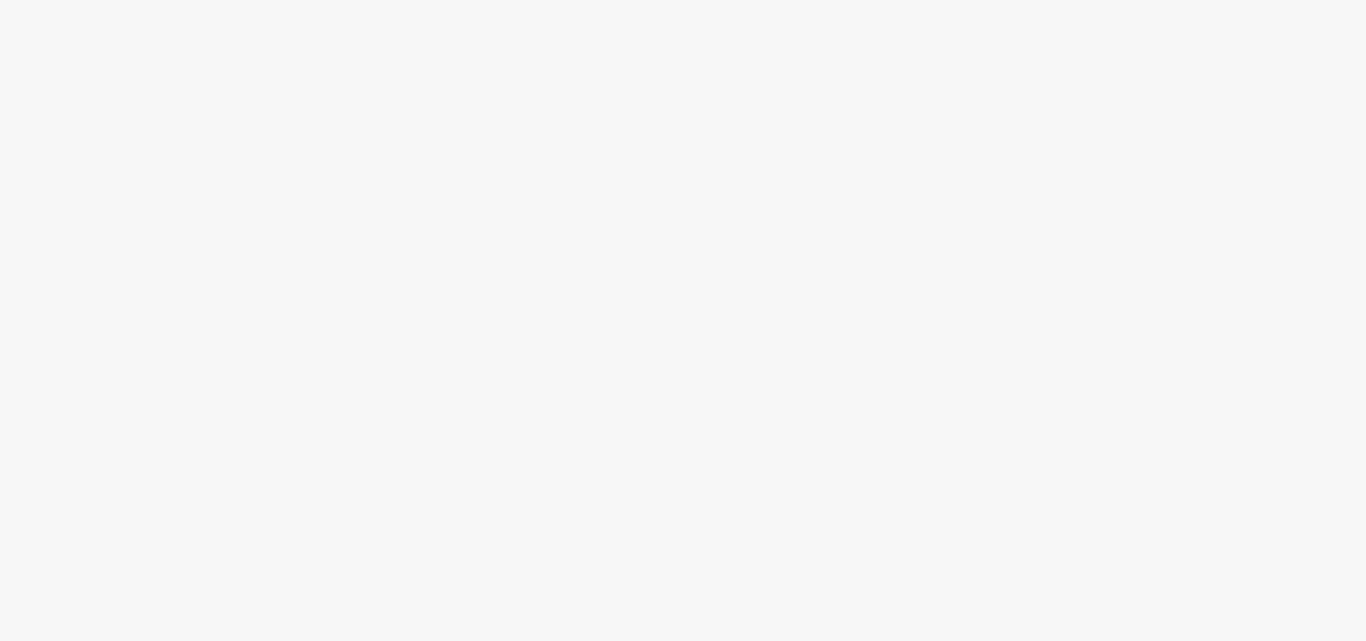 scroll, scrollTop: 0, scrollLeft: 0, axis: both 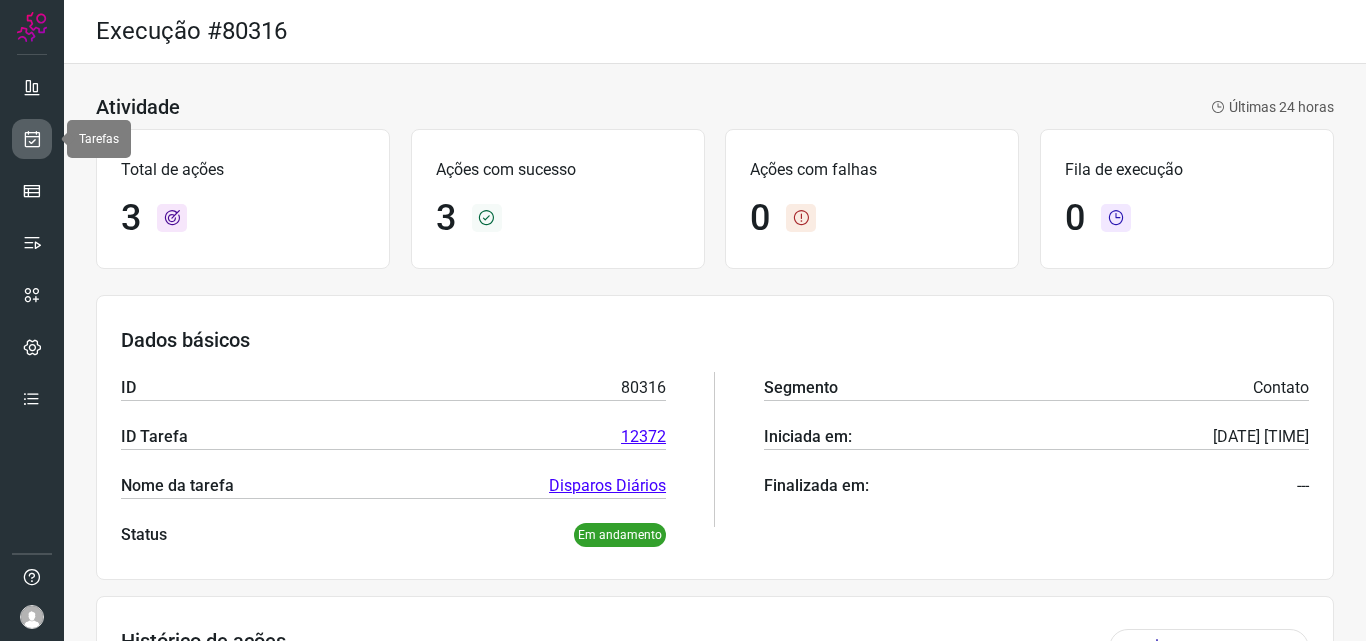 click at bounding box center (32, 139) 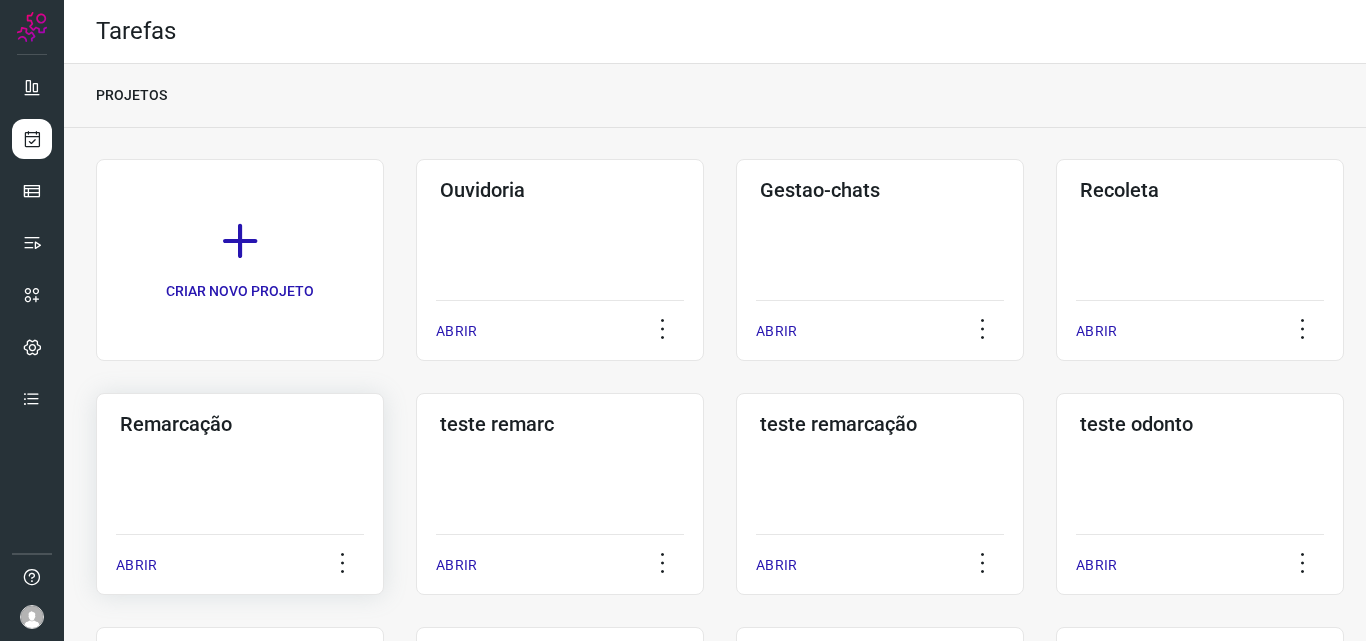 click on "Remarcação  ABRIR" 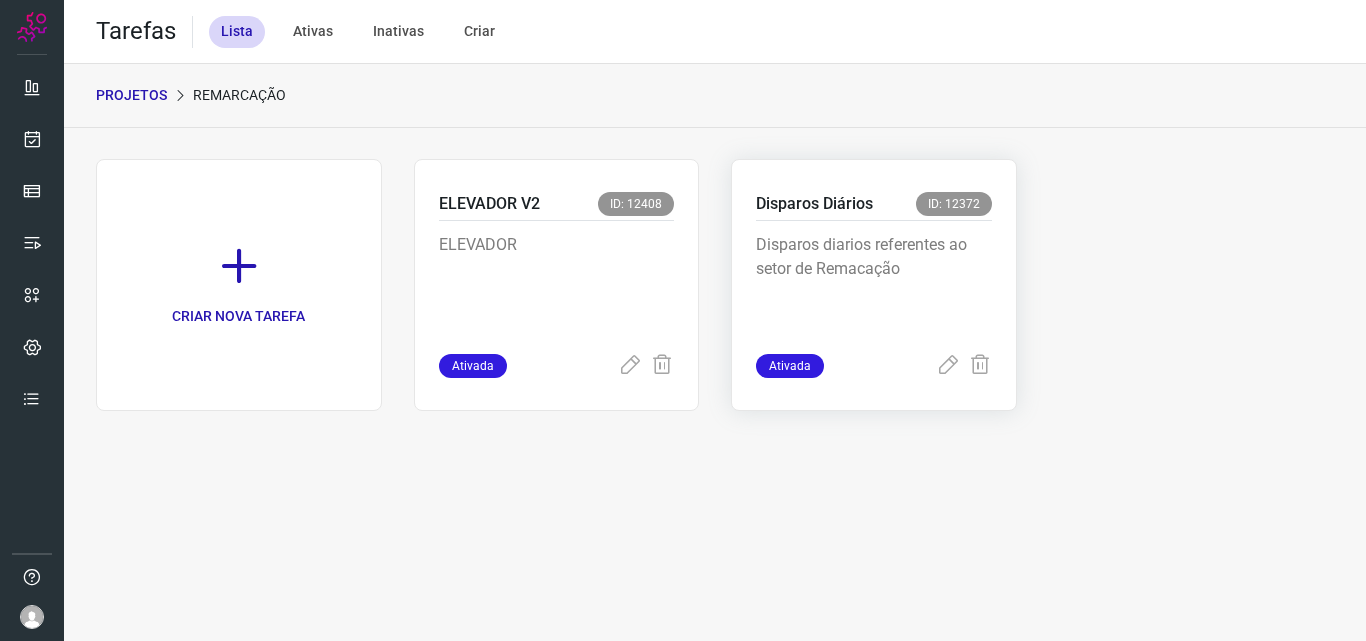 click on "Disparos diarios referentes ao setor de Remacação" at bounding box center [874, 283] 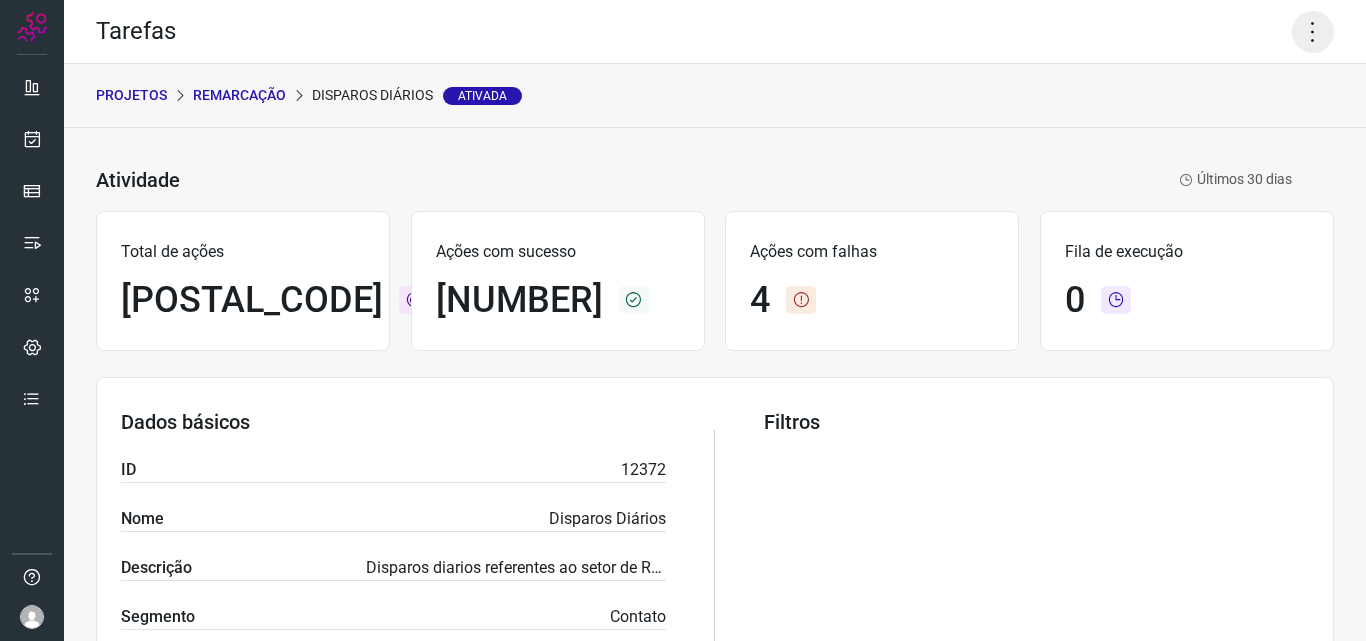 click 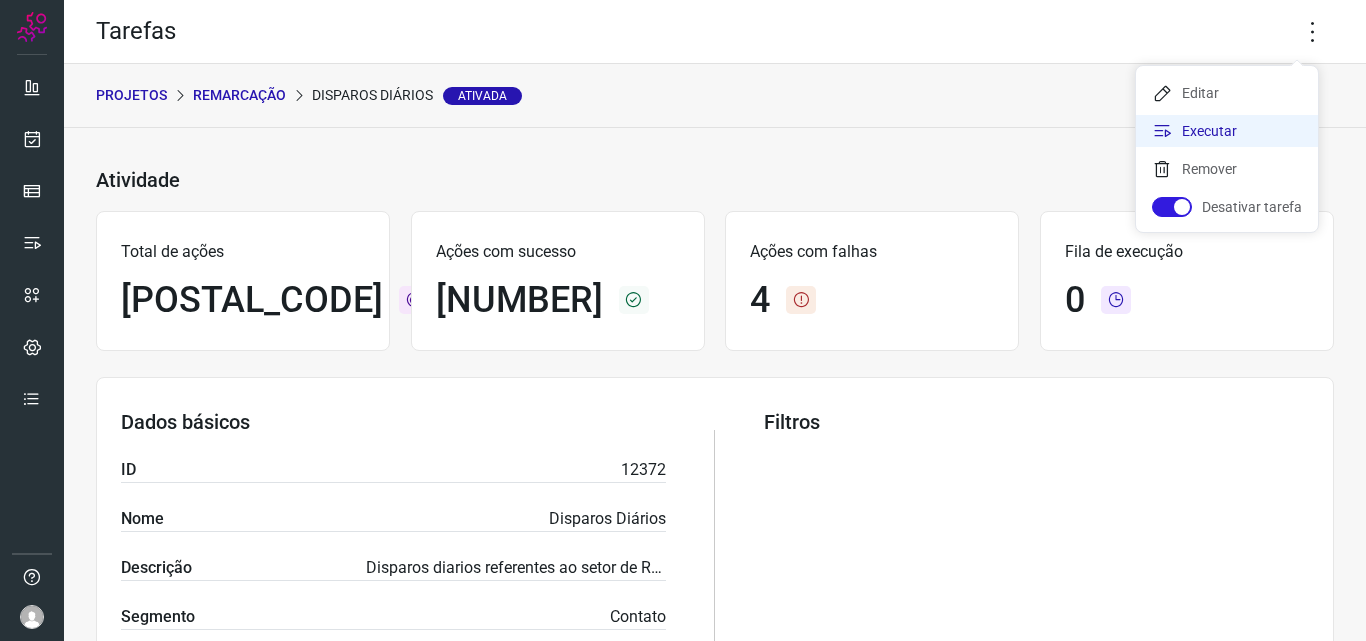 click on "Executar" 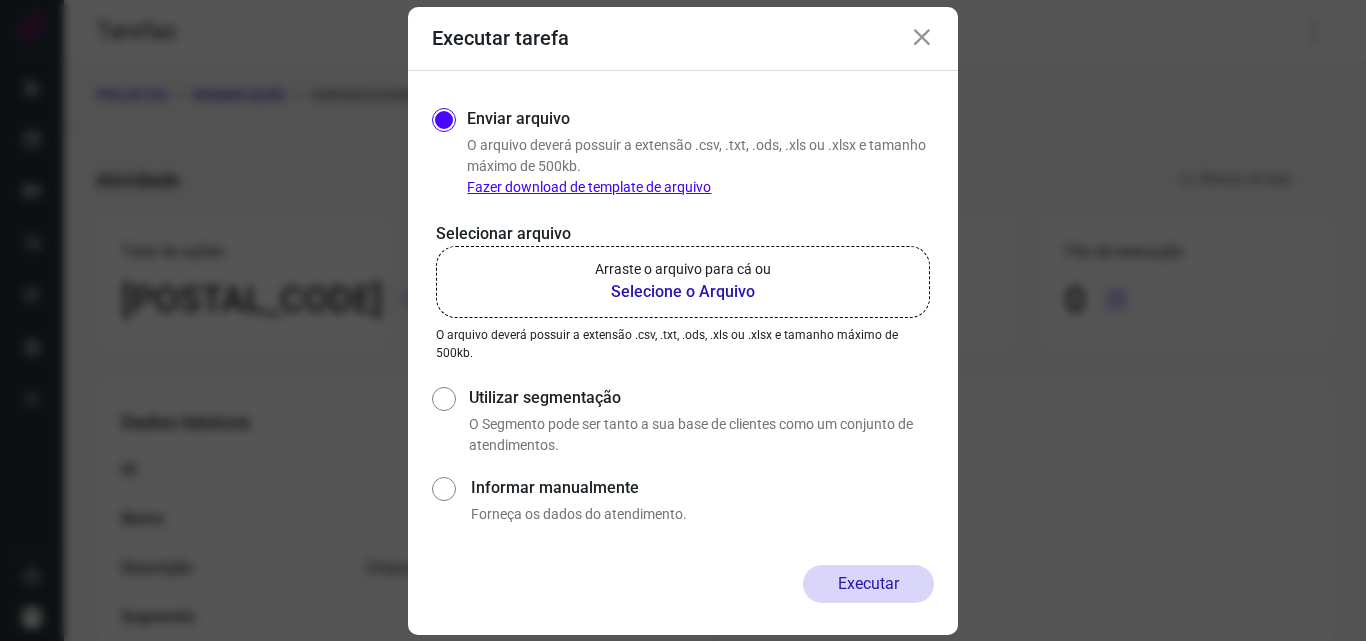 click on "Selecione o Arquivo" at bounding box center (683, 292) 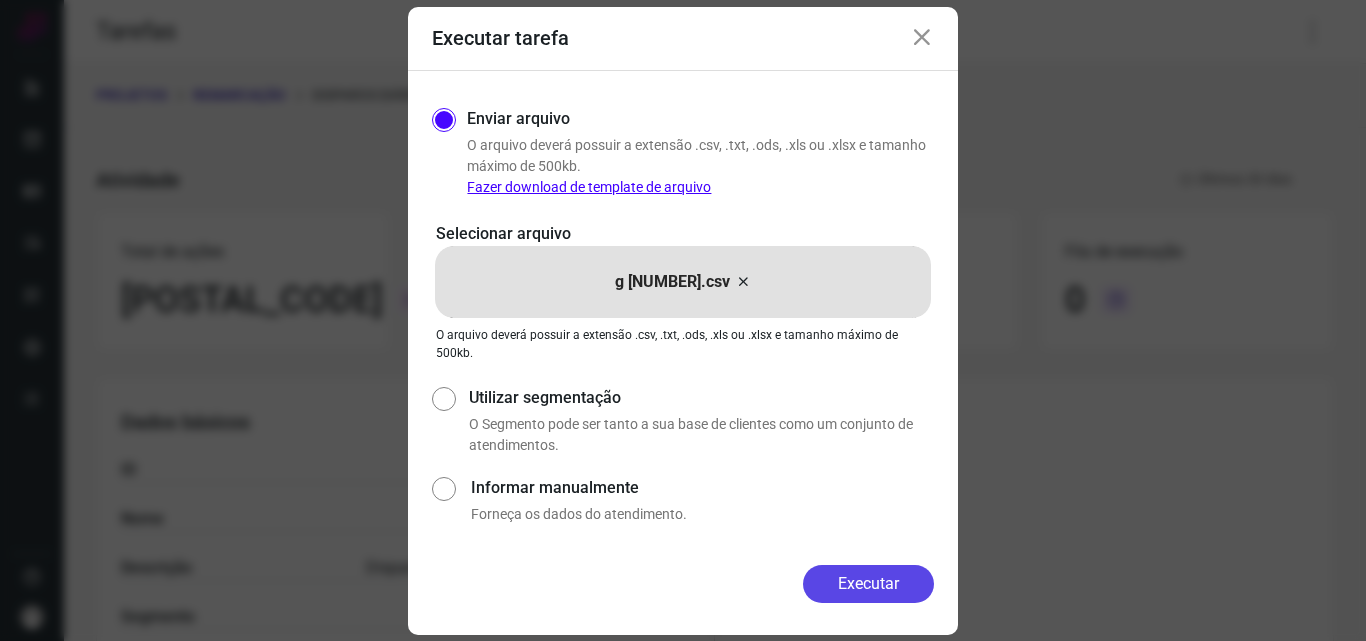 click on "Executar" at bounding box center [868, 584] 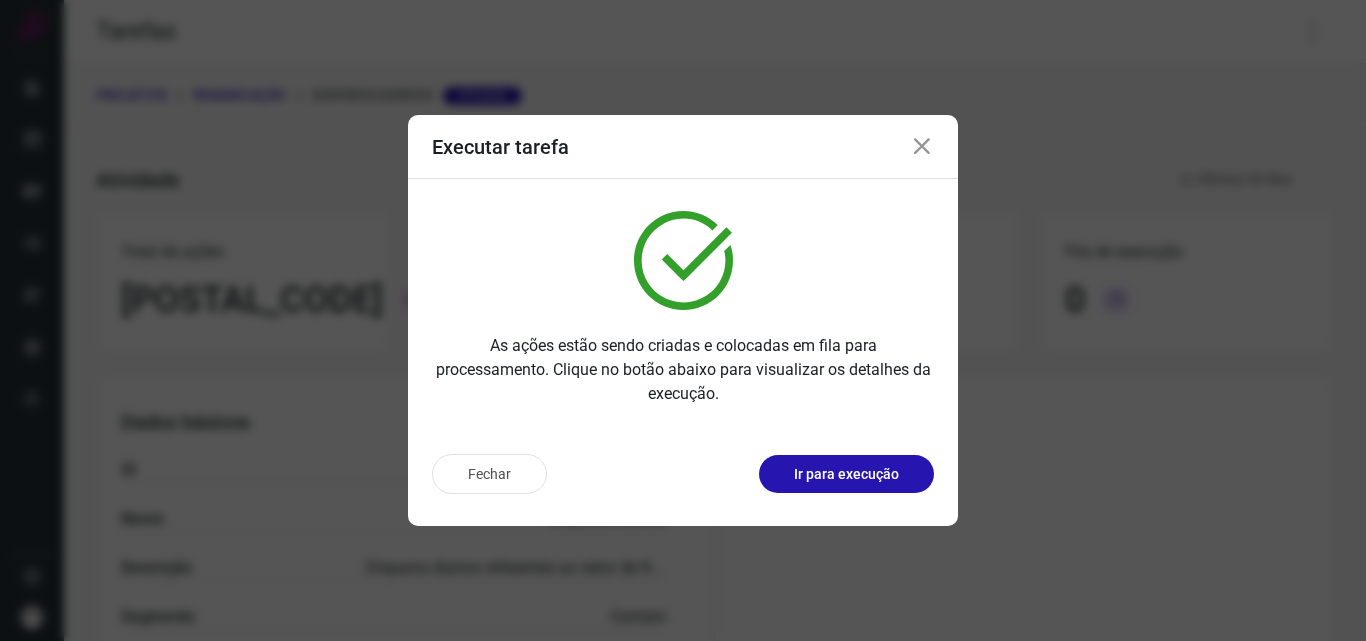 click on "Ir para execução" at bounding box center (846, 474) 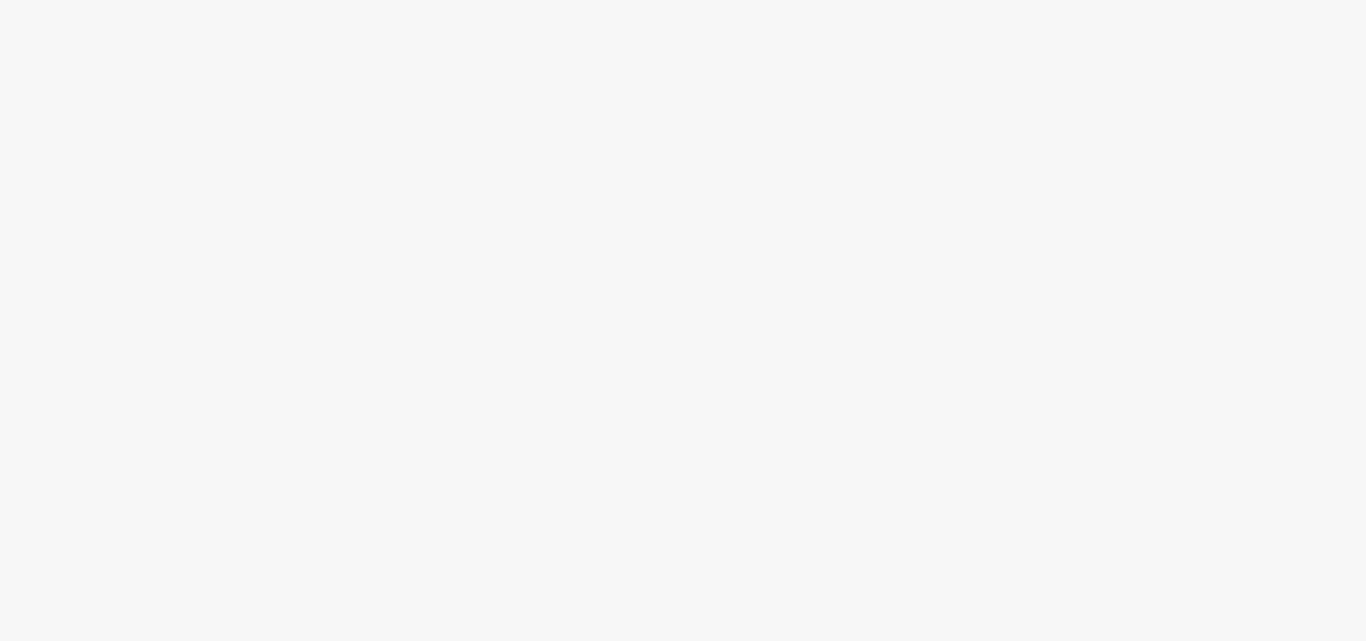 scroll, scrollTop: 0, scrollLeft: 0, axis: both 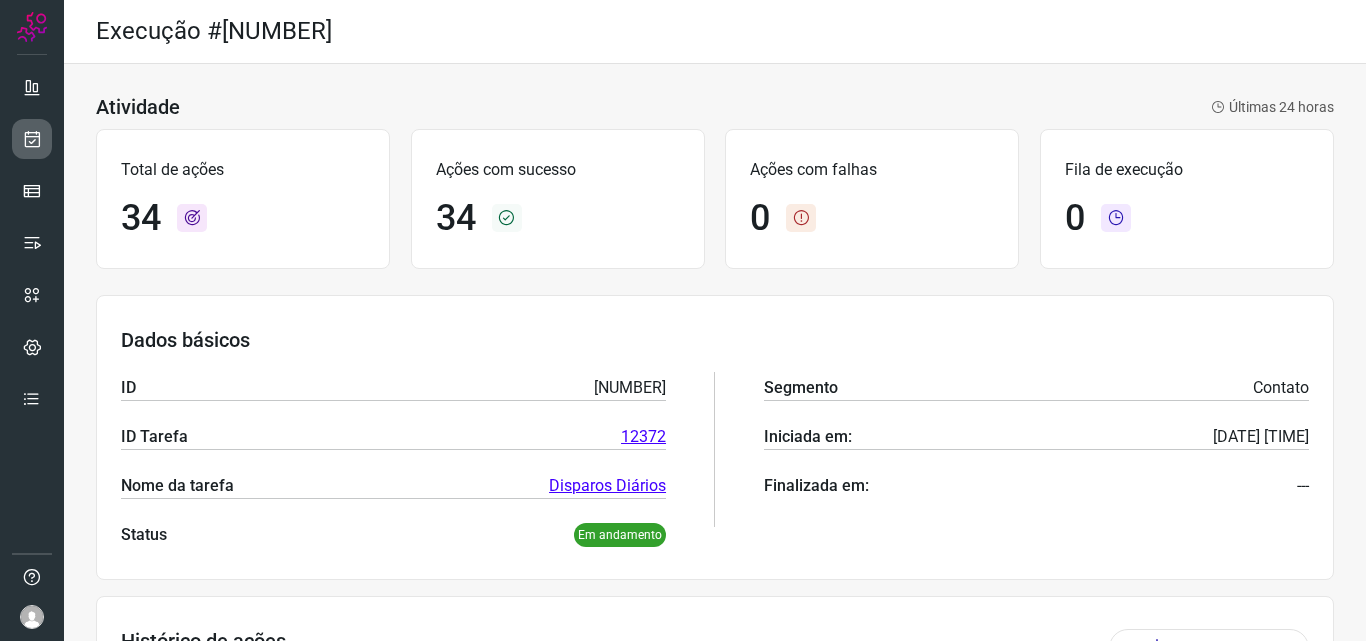 click at bounding box center (32, 139) 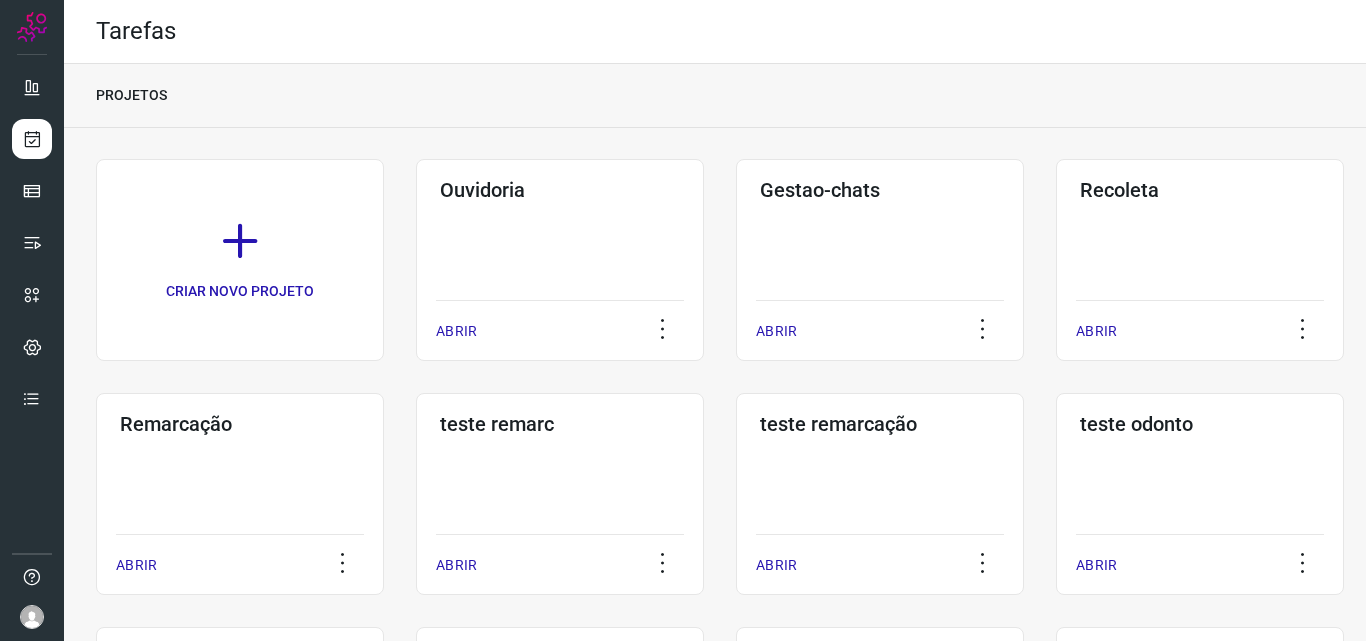 click on "Remarcação  ABRIR" 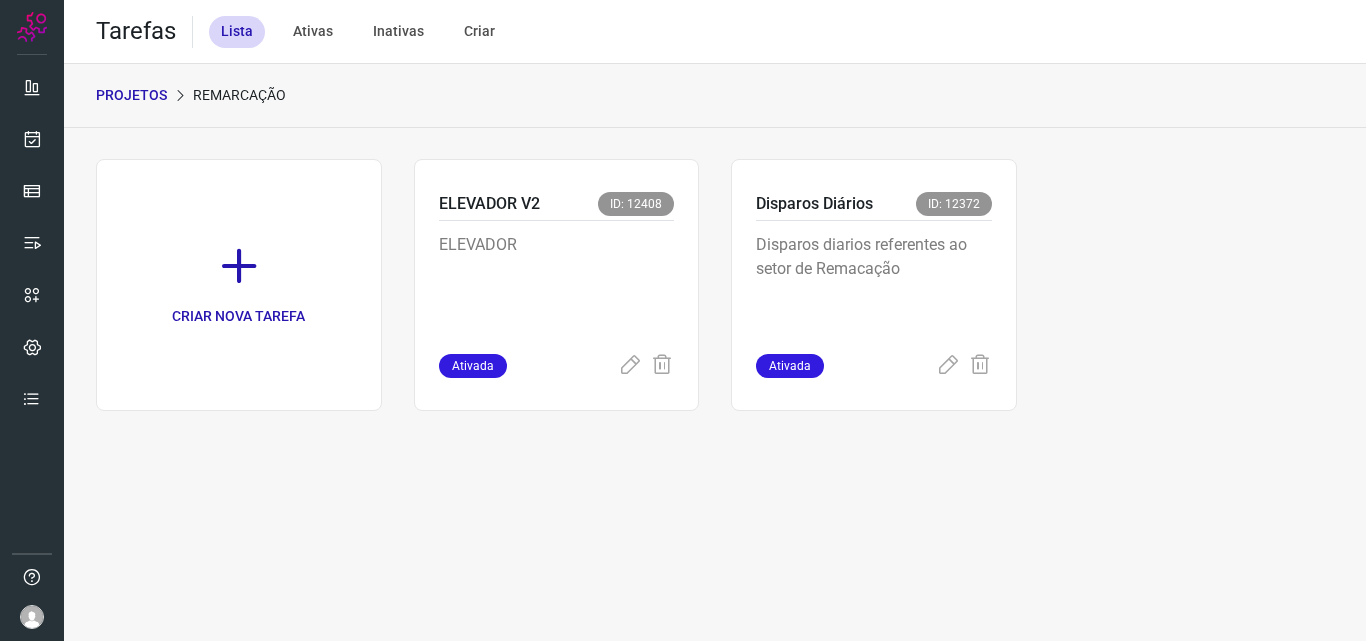 click on "Disparos diarios referentes ao setor de Remacação" at bounding box center [874, 283] 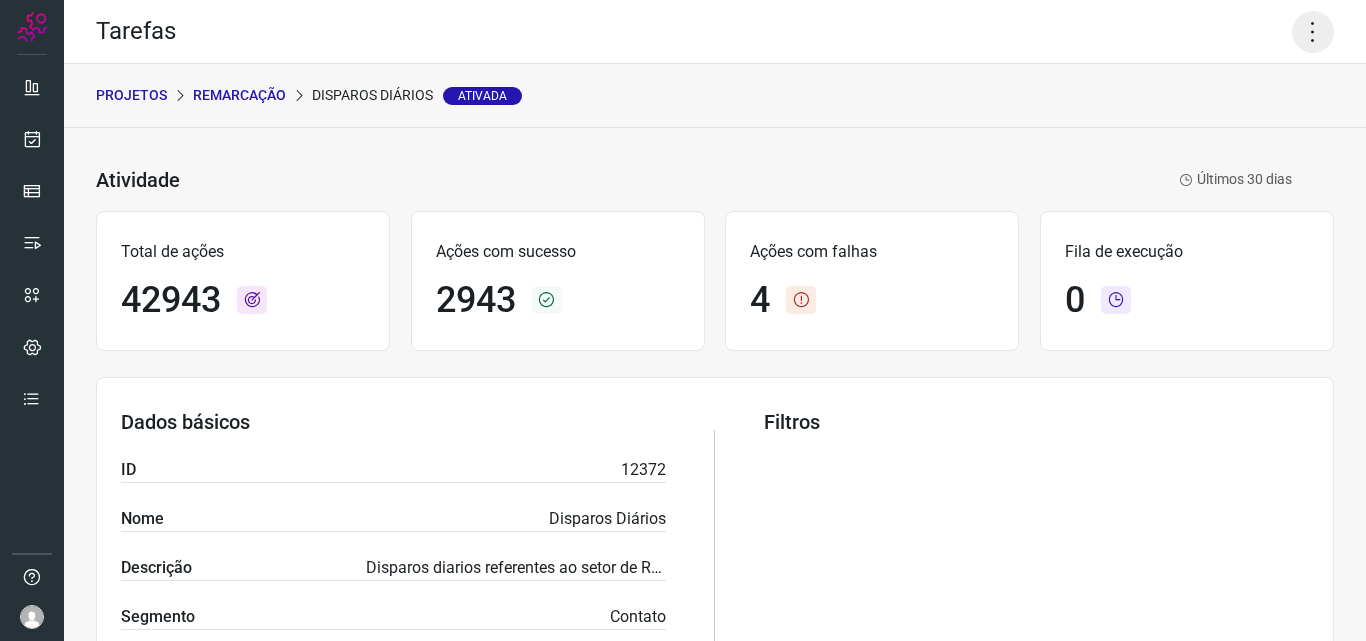 click 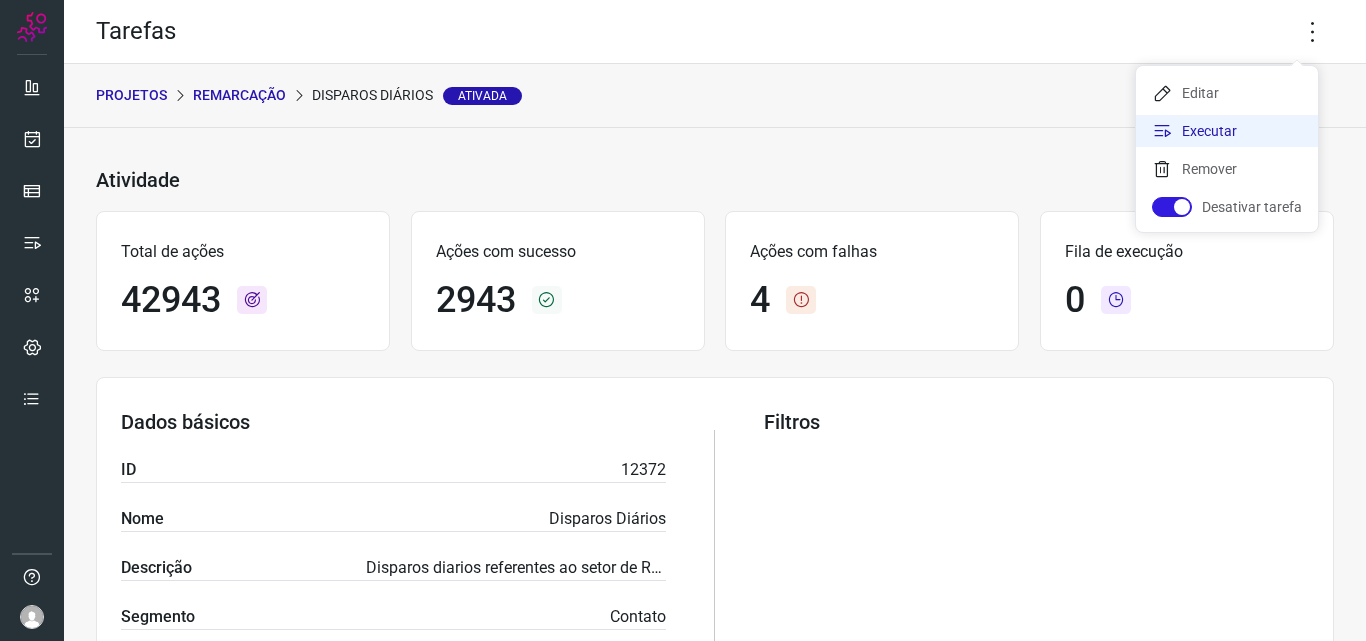 click on "Executar" 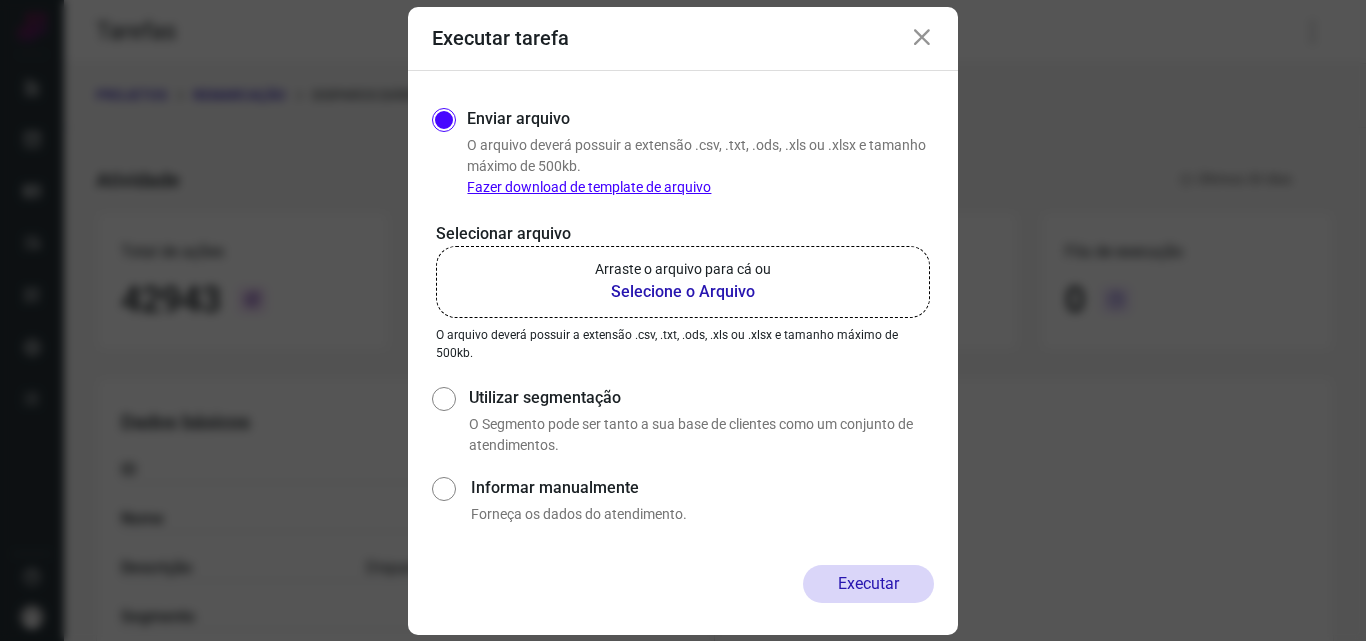 click on "Selecione o Arquivo" at bounding box center [683, 292] 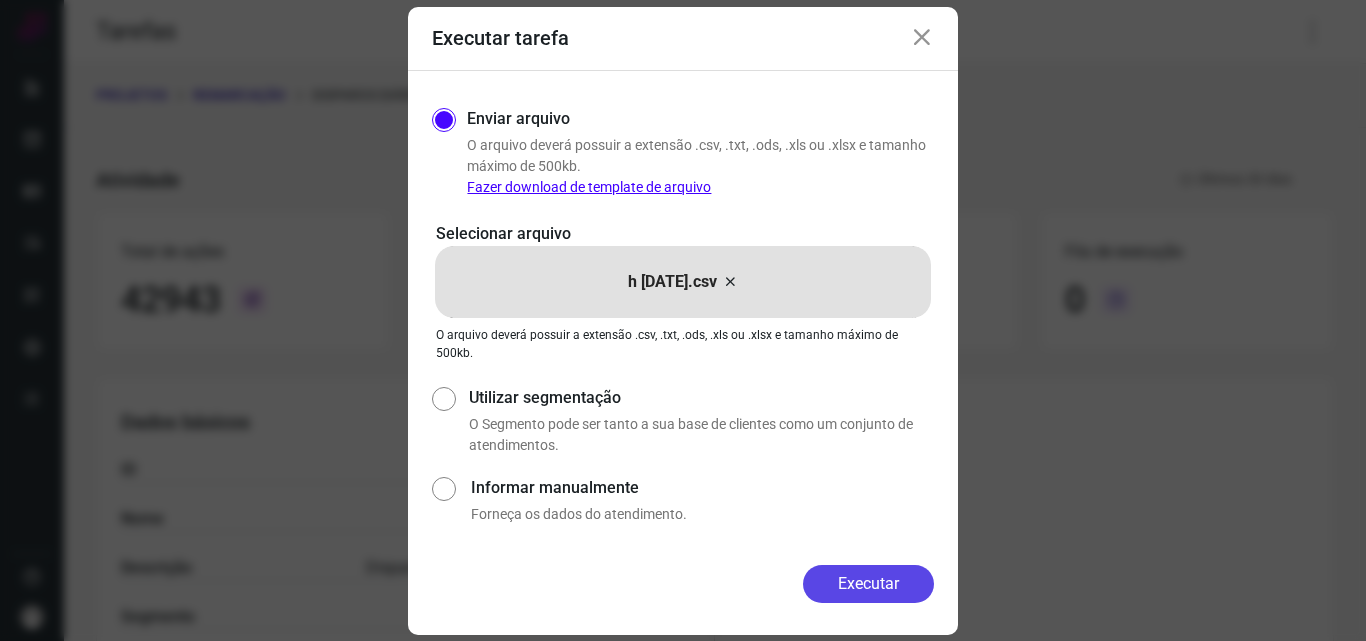 click on "Executar" at bounding box center (868, 584) 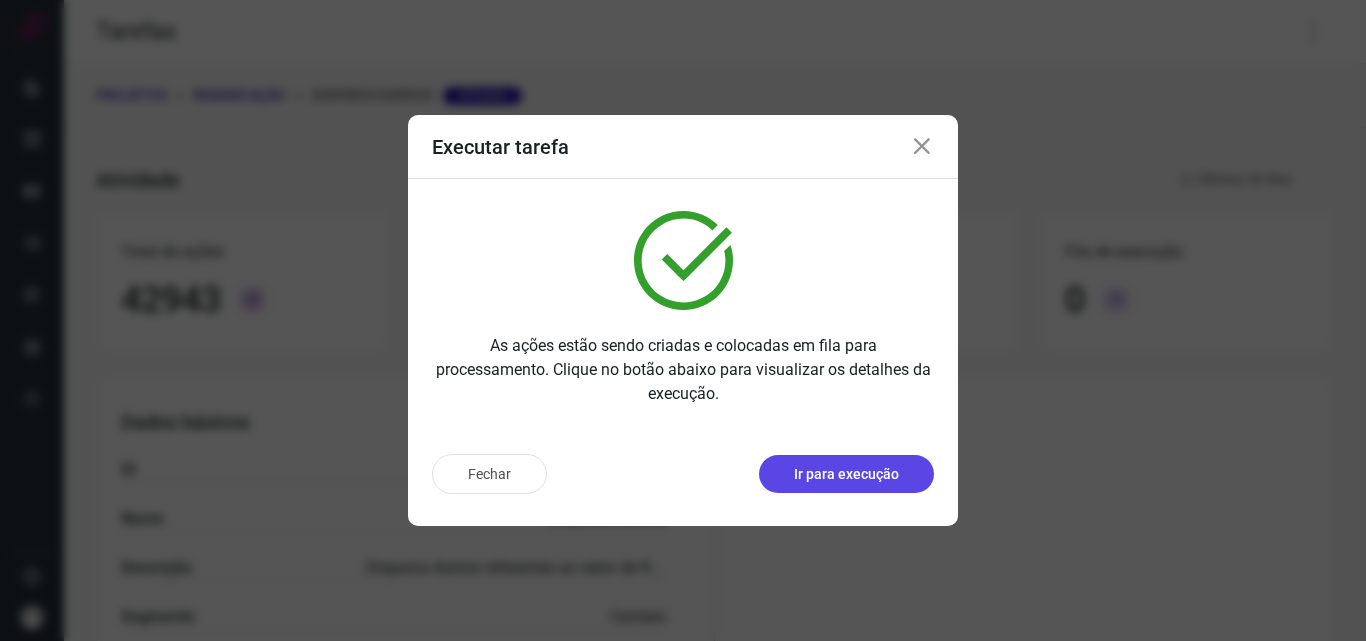 click on "Ir para execução" at bounding box center [846, 474] 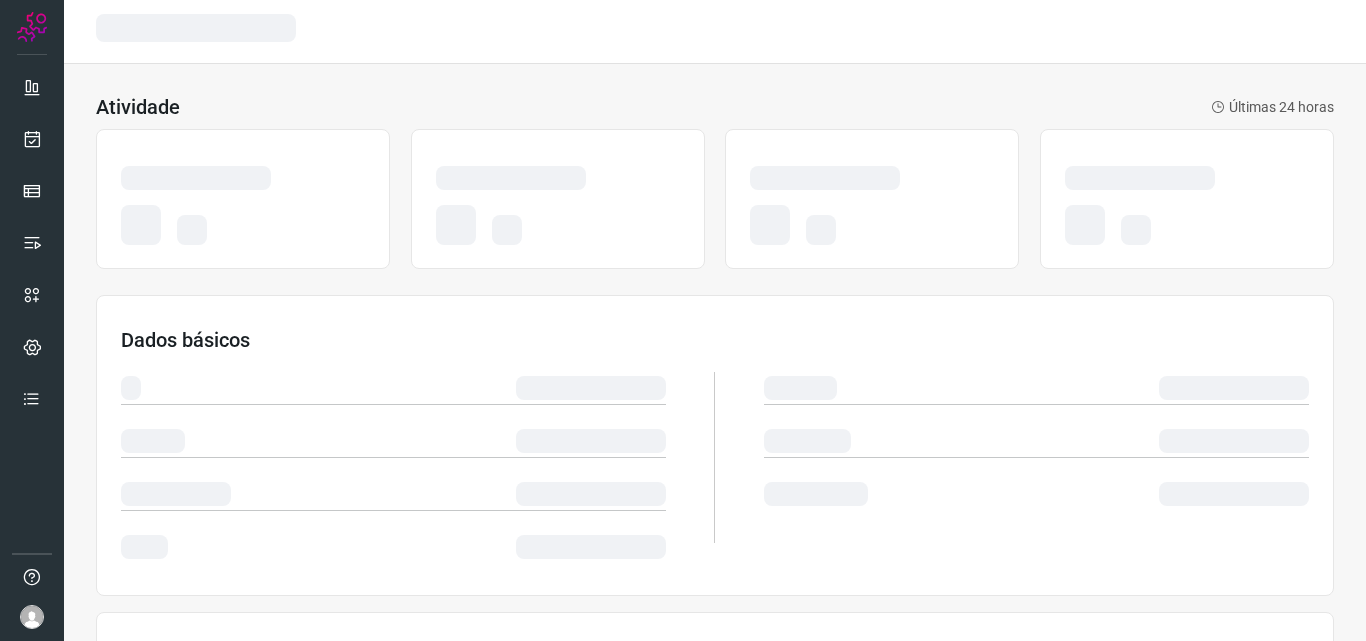 scroll, scrollTop: 0, scrollLeft: 0, axis: both 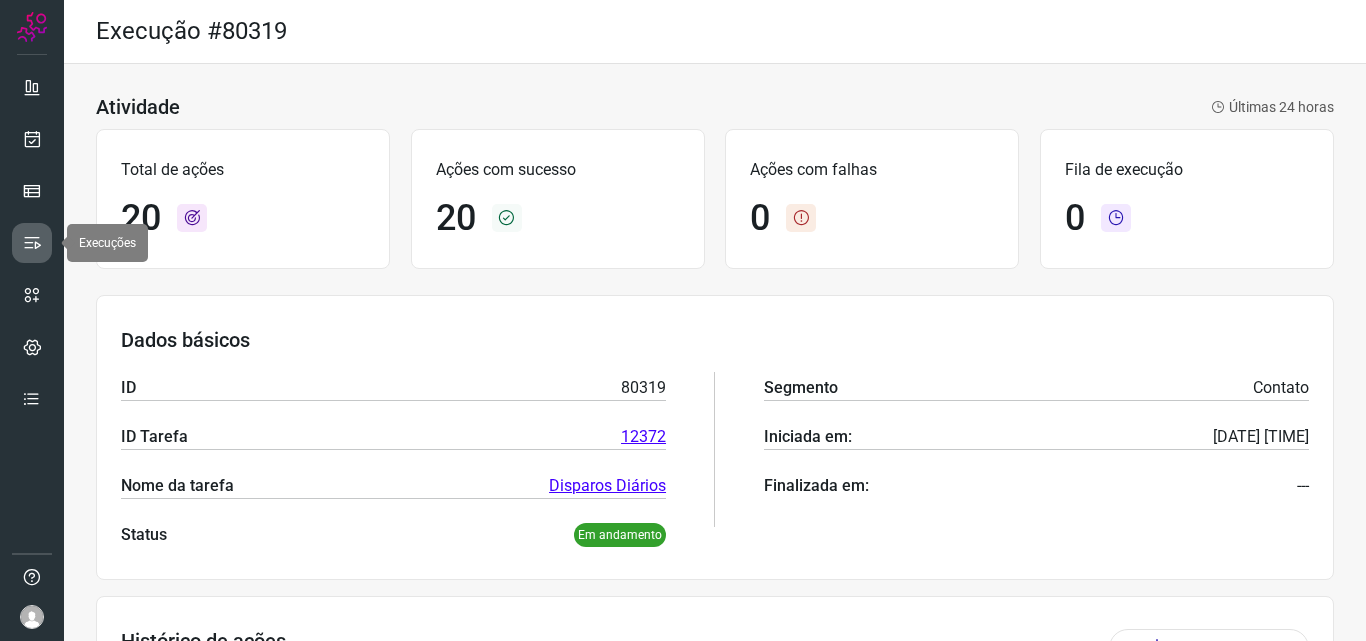 click at bounding box center (32, 243) 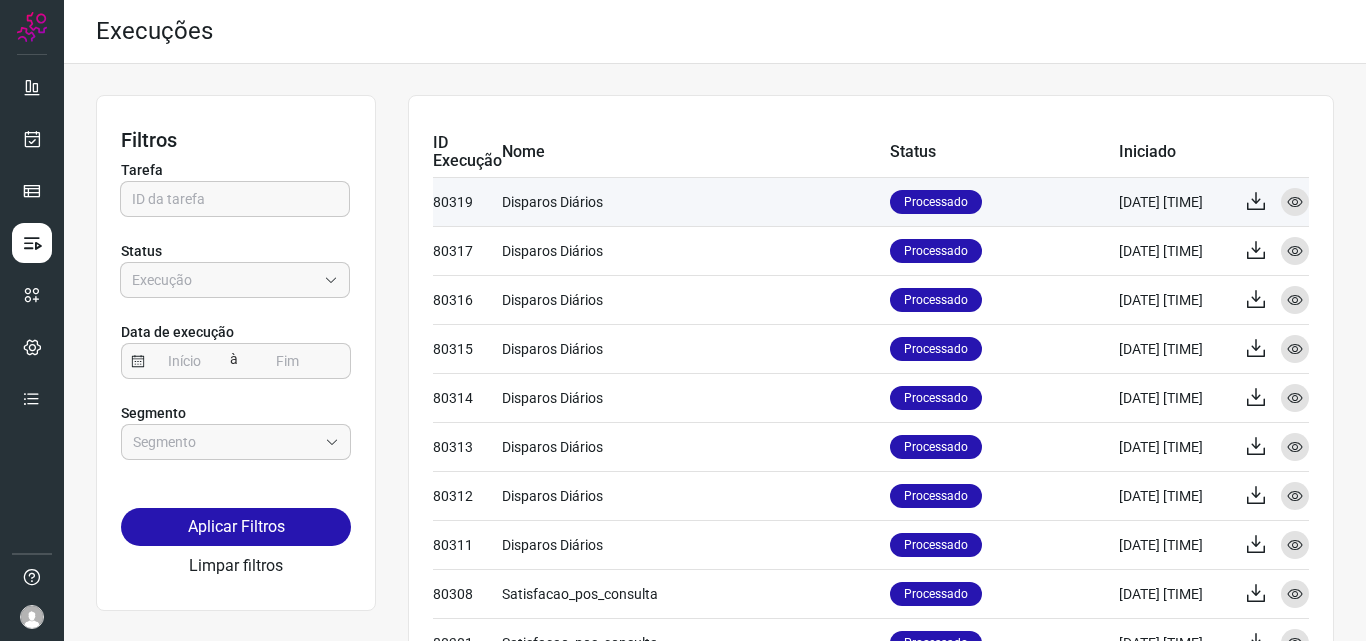 click on "Disparos Diários" at bounding box center [696, 201] 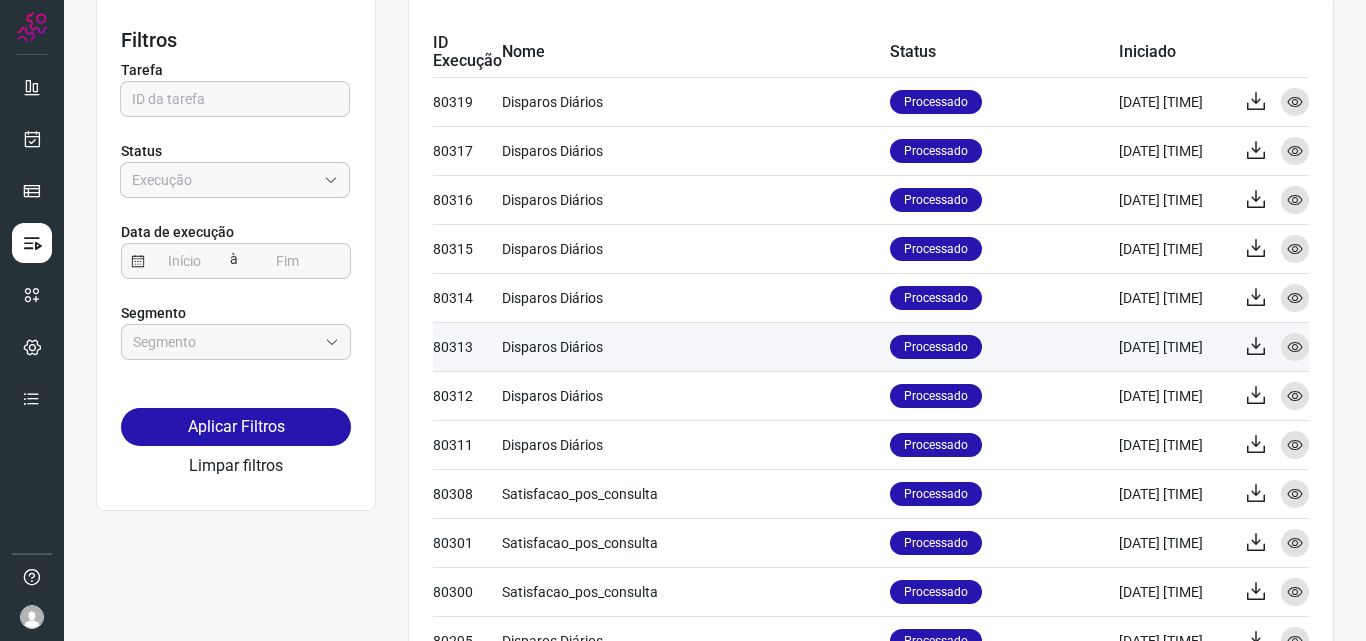 scroll, scrollTop: 0, scrollLeft: 0, axis: both 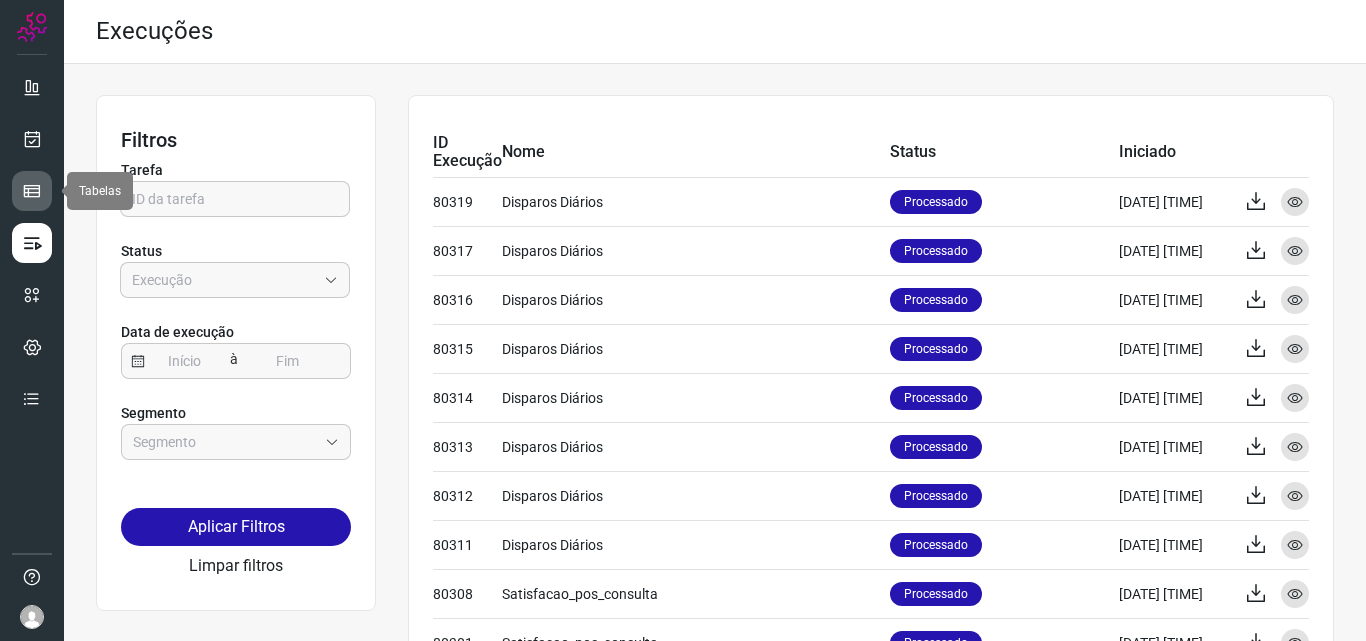click at bounding box center [32, 191] 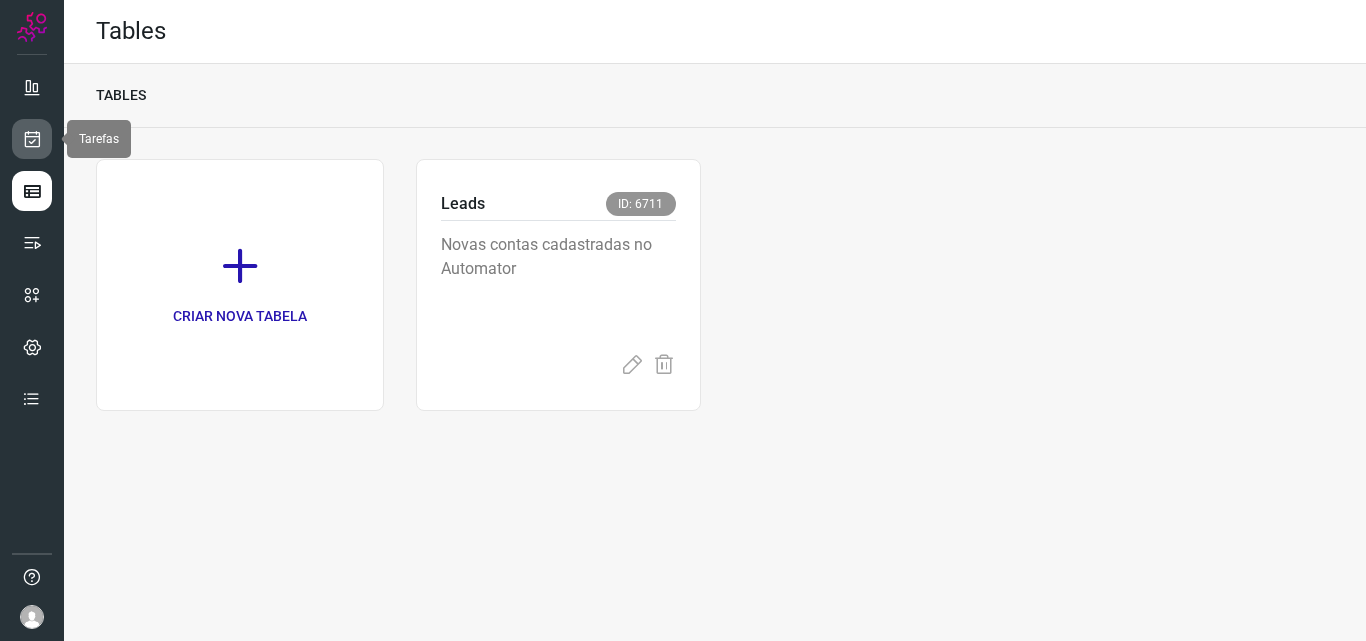 click at bounding box center [32, 139] 